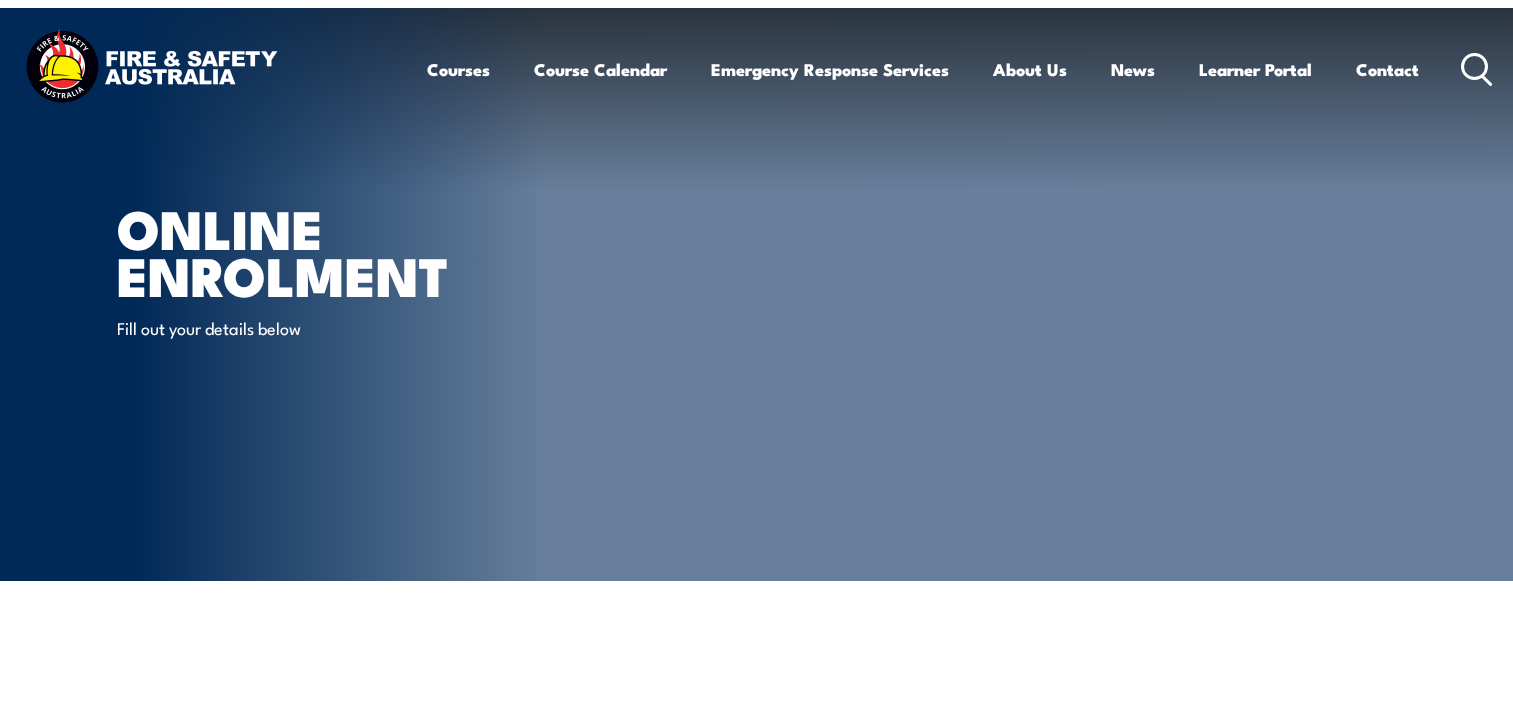 scroll, scrollTop: 0, scrollLeft: 0, axis: both 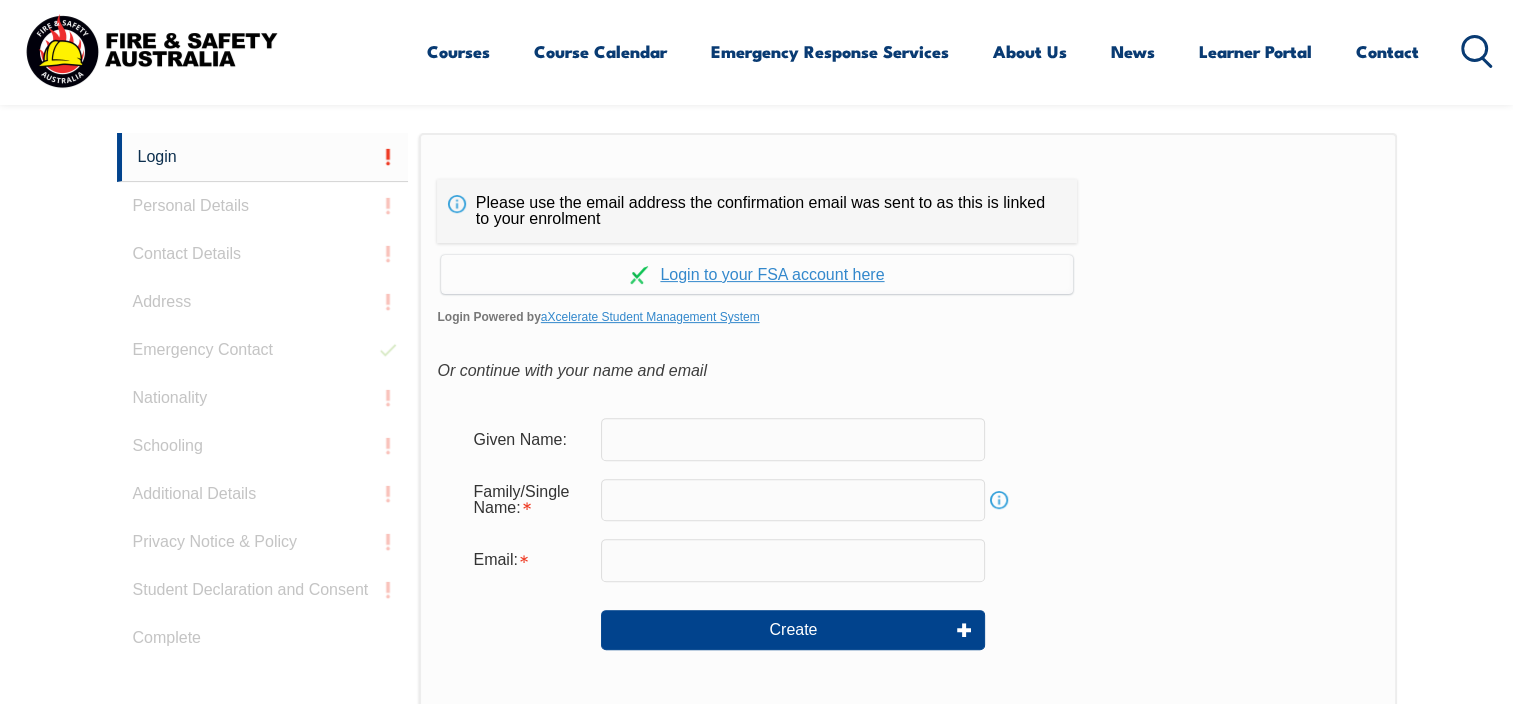 click at bounding box center (793, 439) 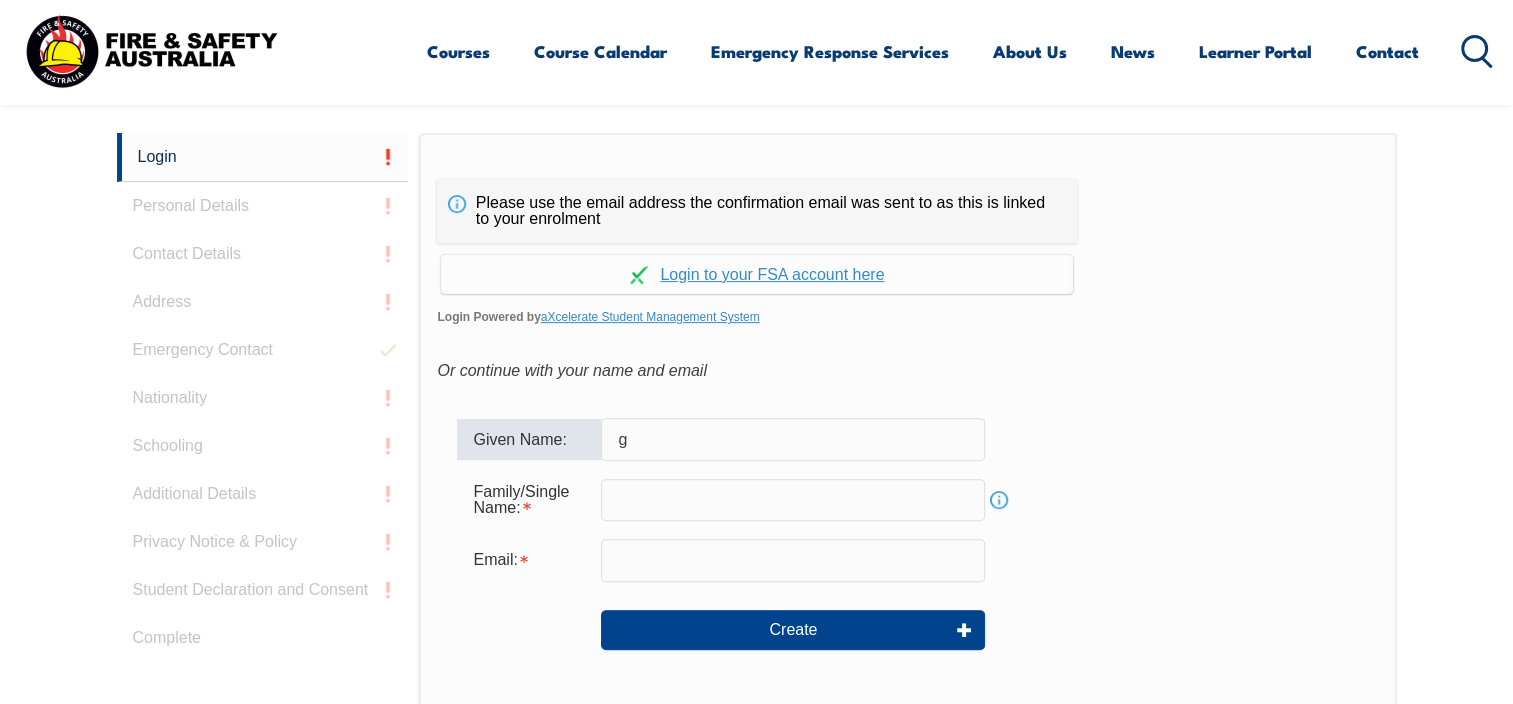 type on "Goran" 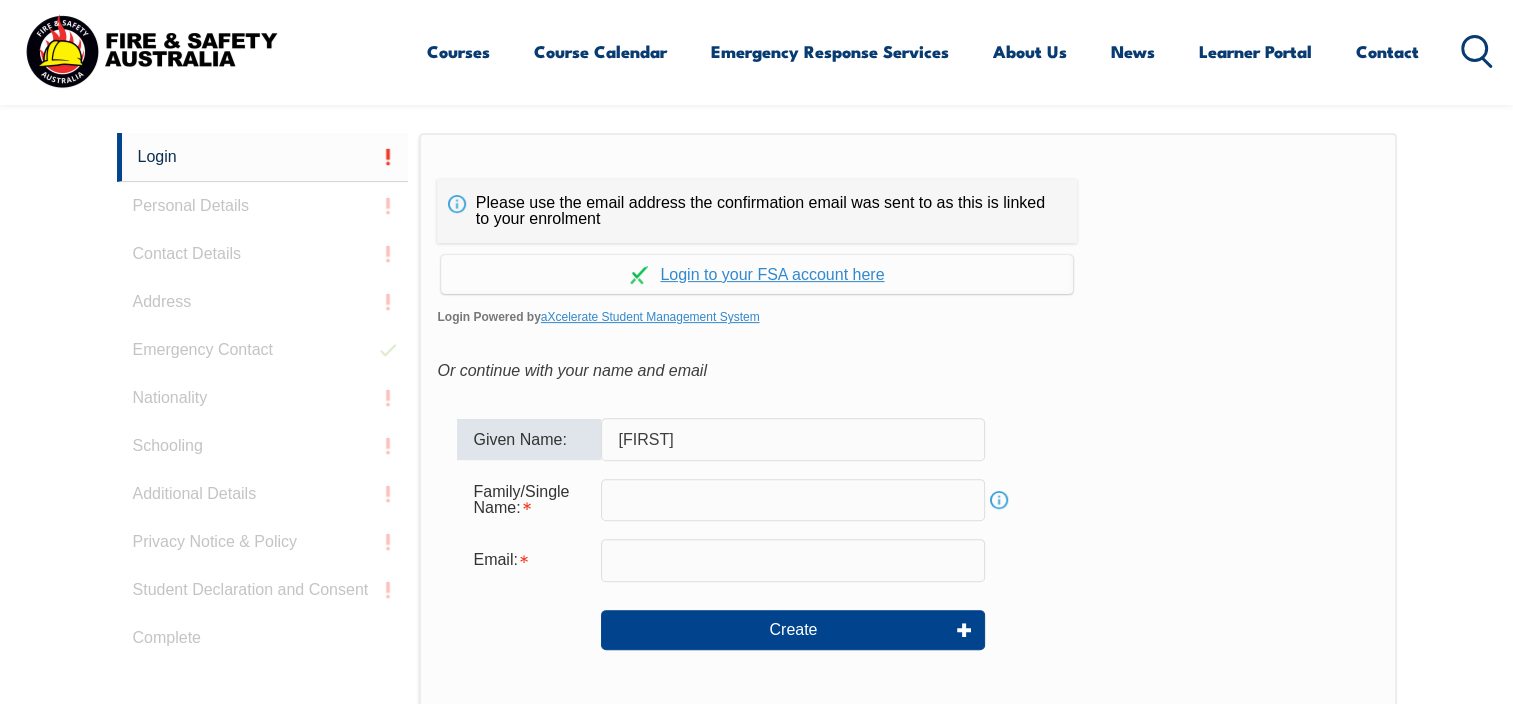 click at bounding box center [793, 500] 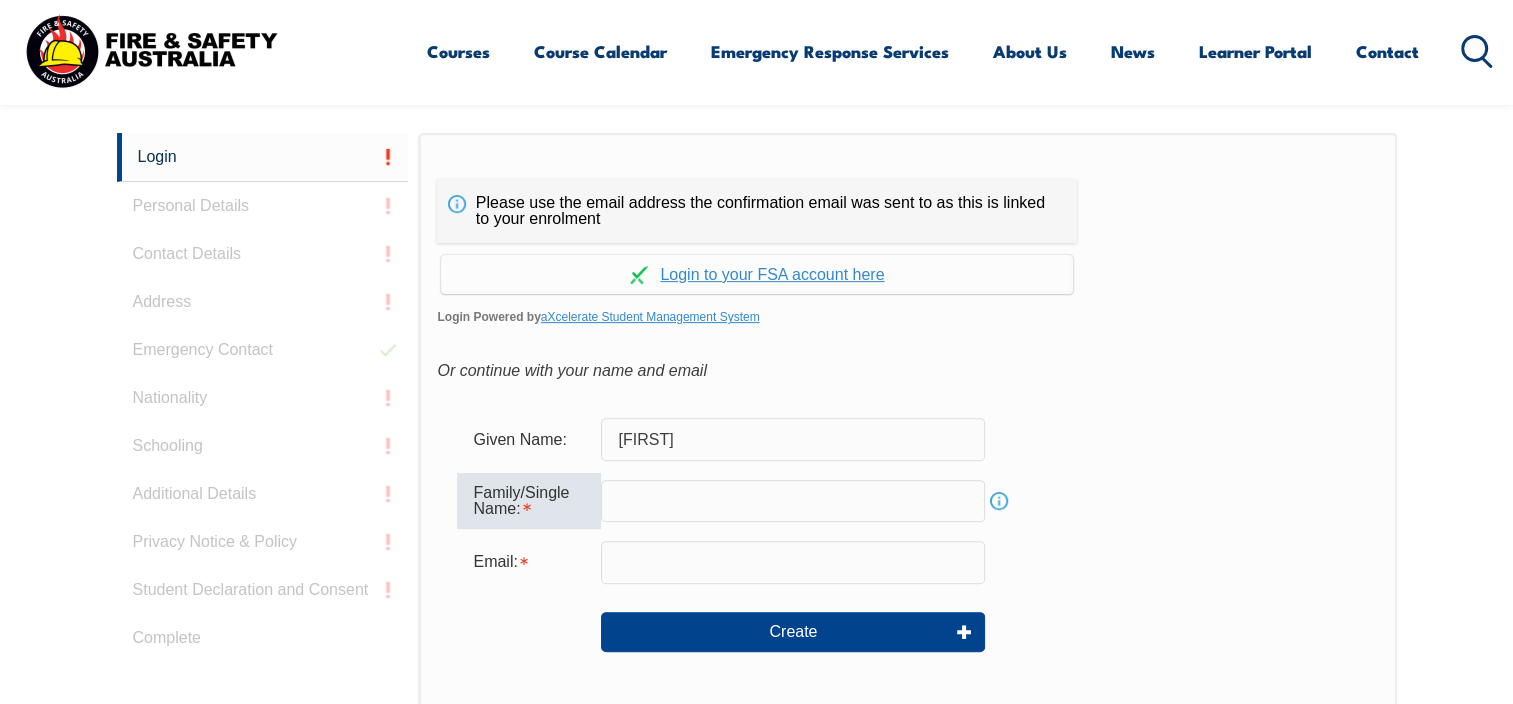 click on "Email:" at bounding box center (907, 562) 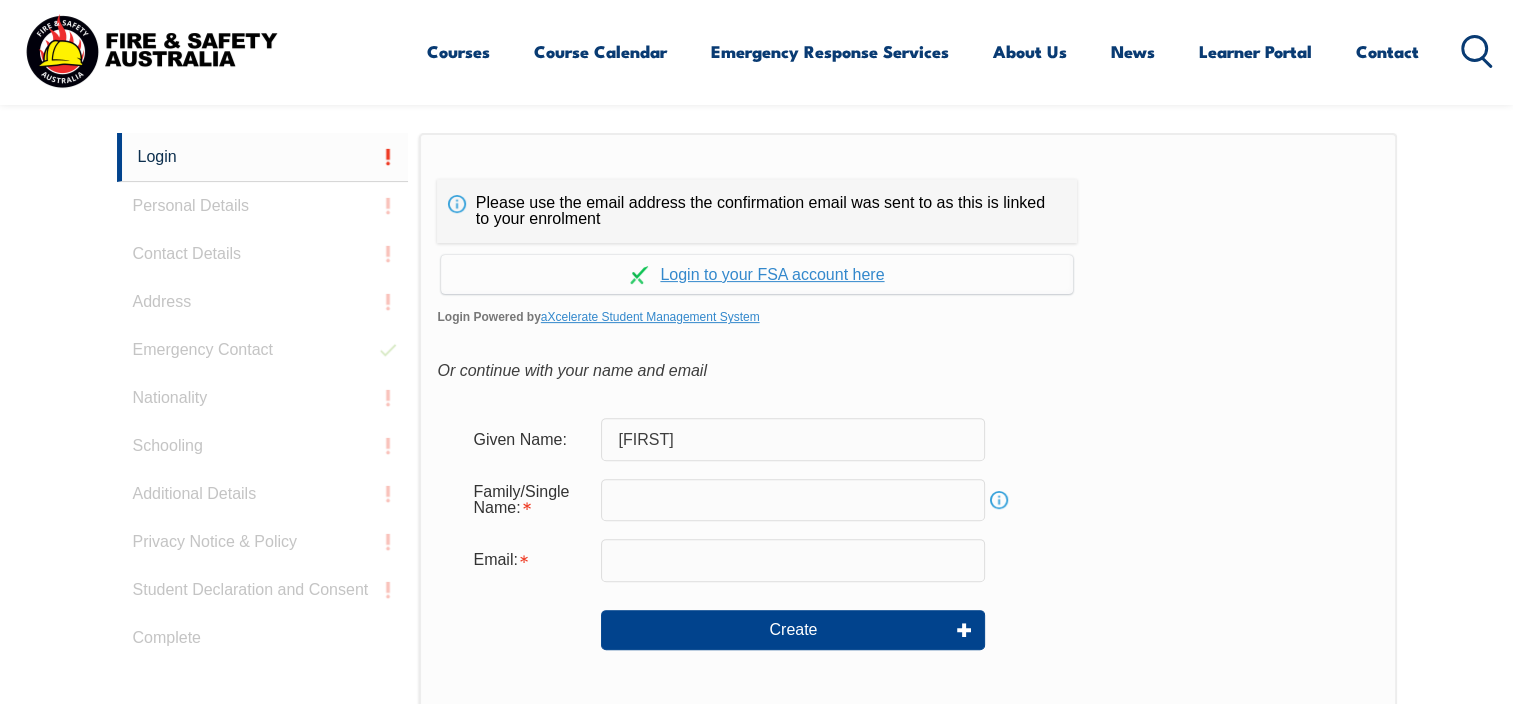 click at bounding box center [793, 500] 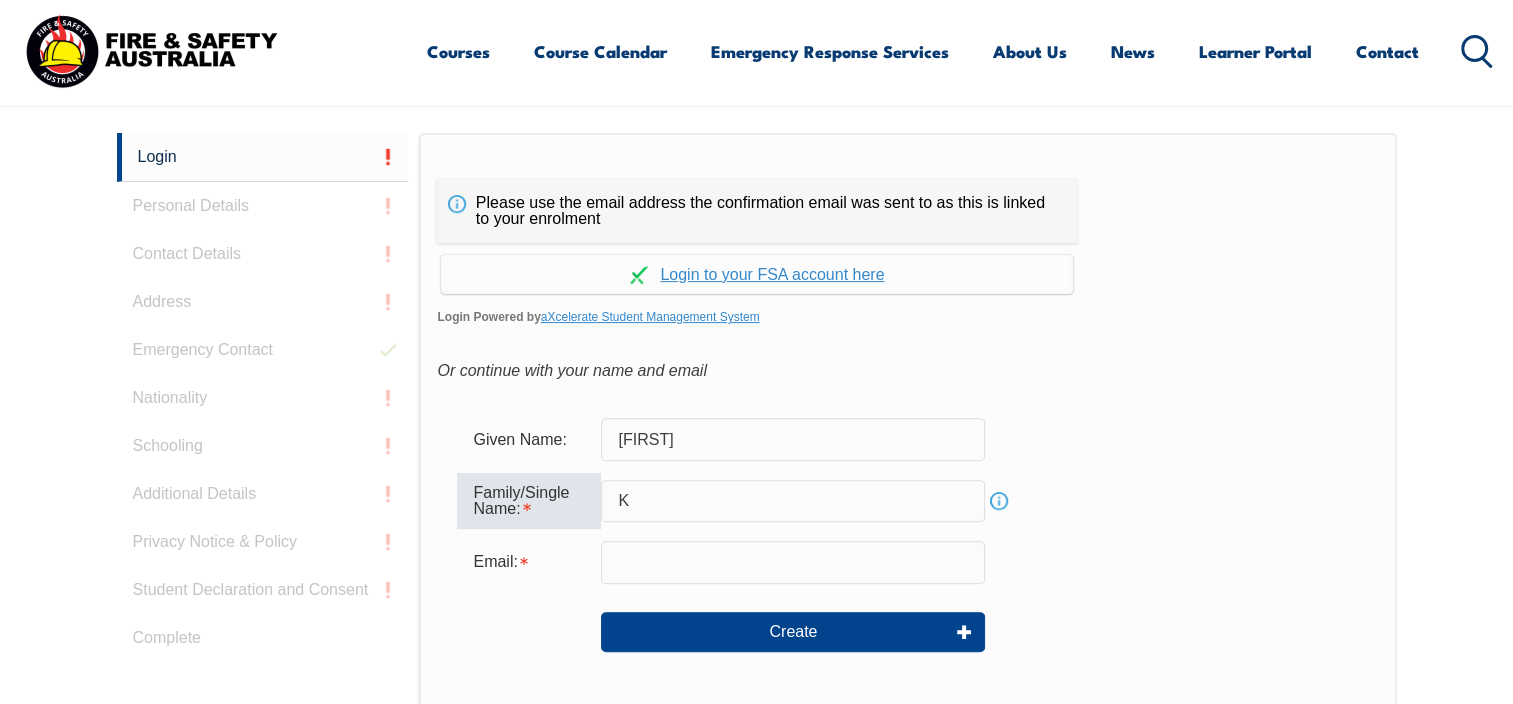 click on "Email:" at bounding box center [907, 562] 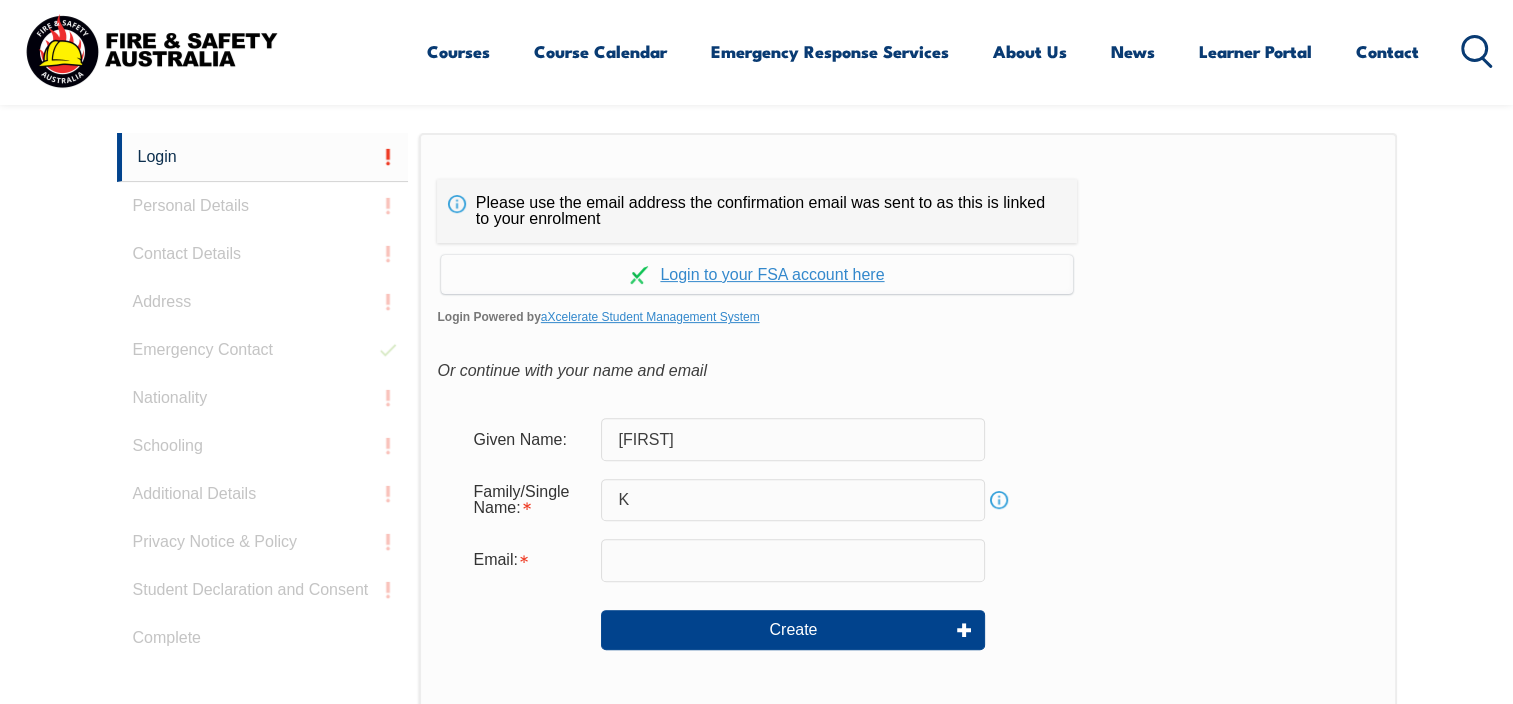 click on "K" at bounding box center [793, 500] 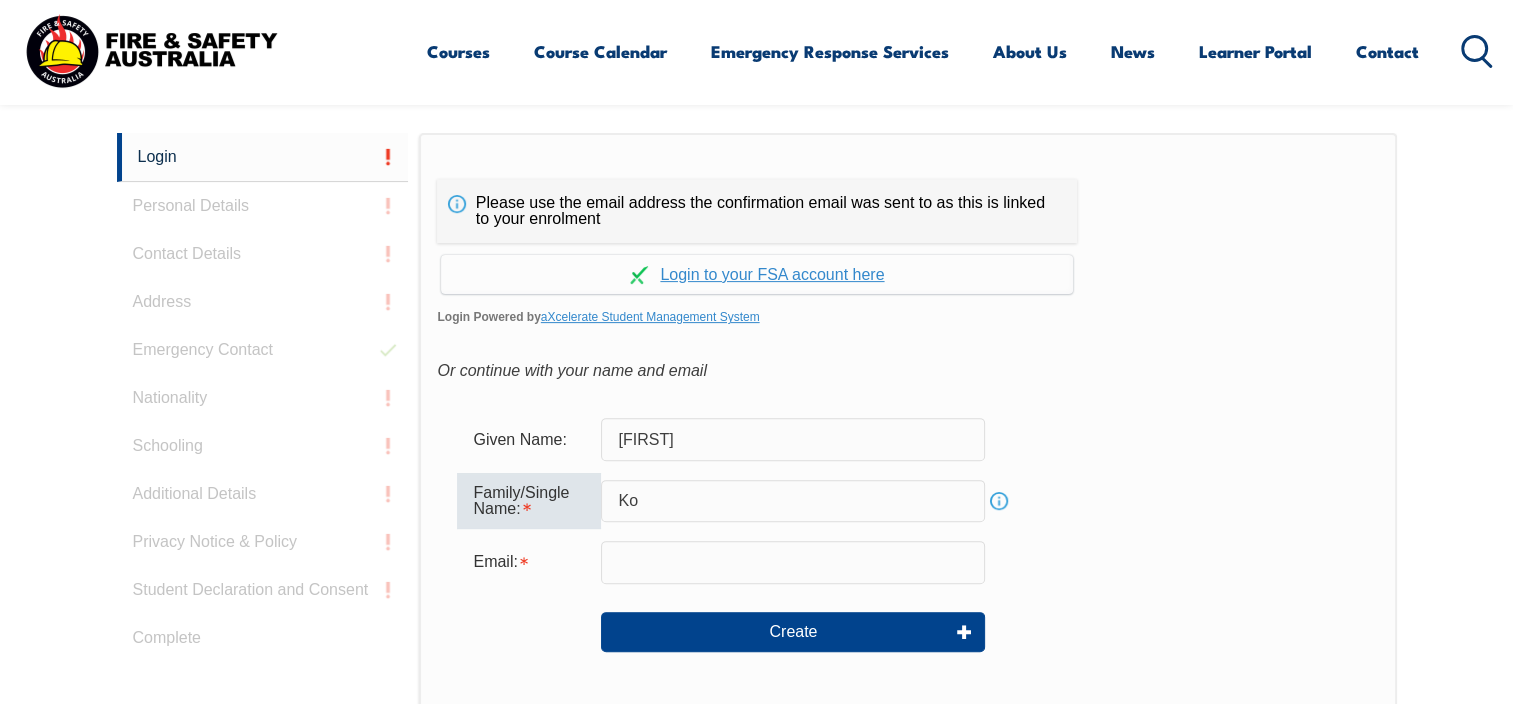 type on "Kovacic" 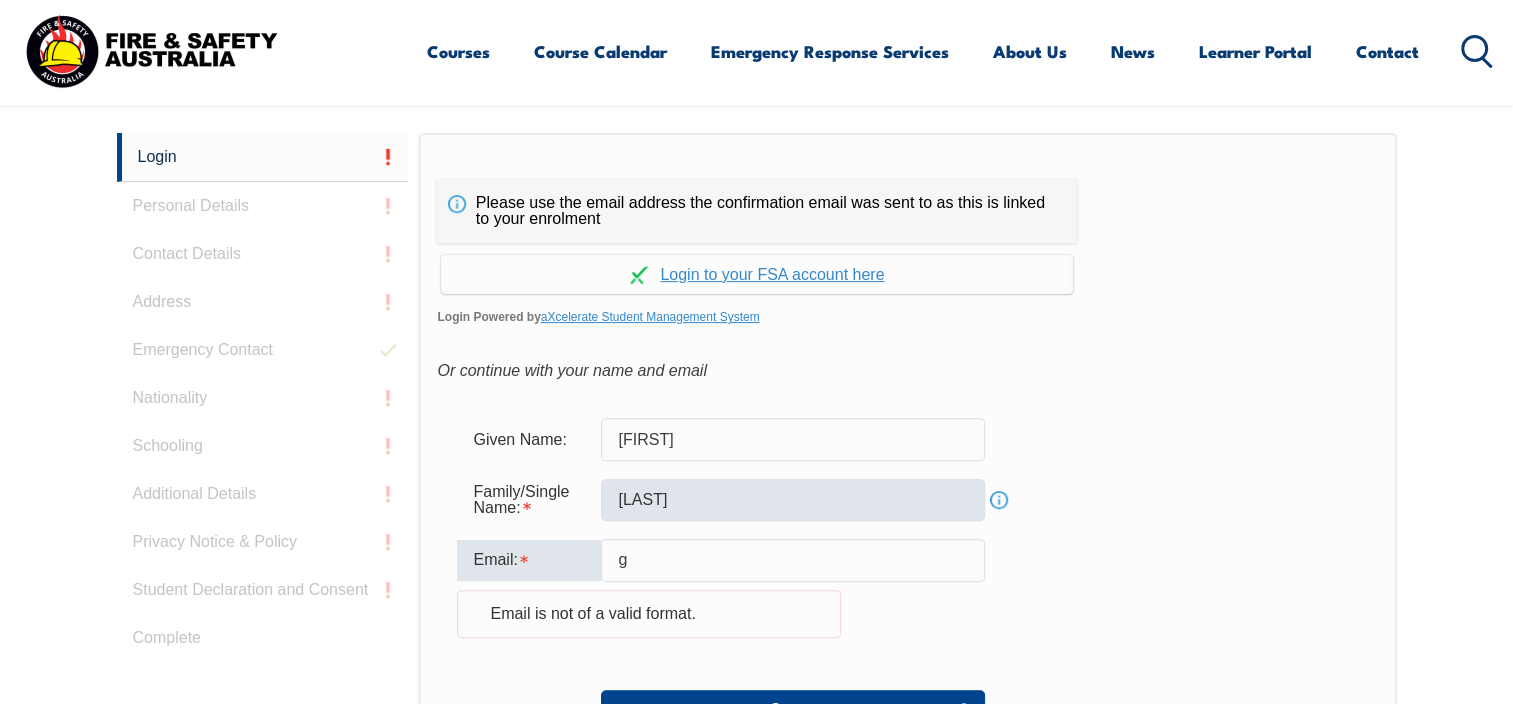 type on "gkovacic@bgc.com.au" 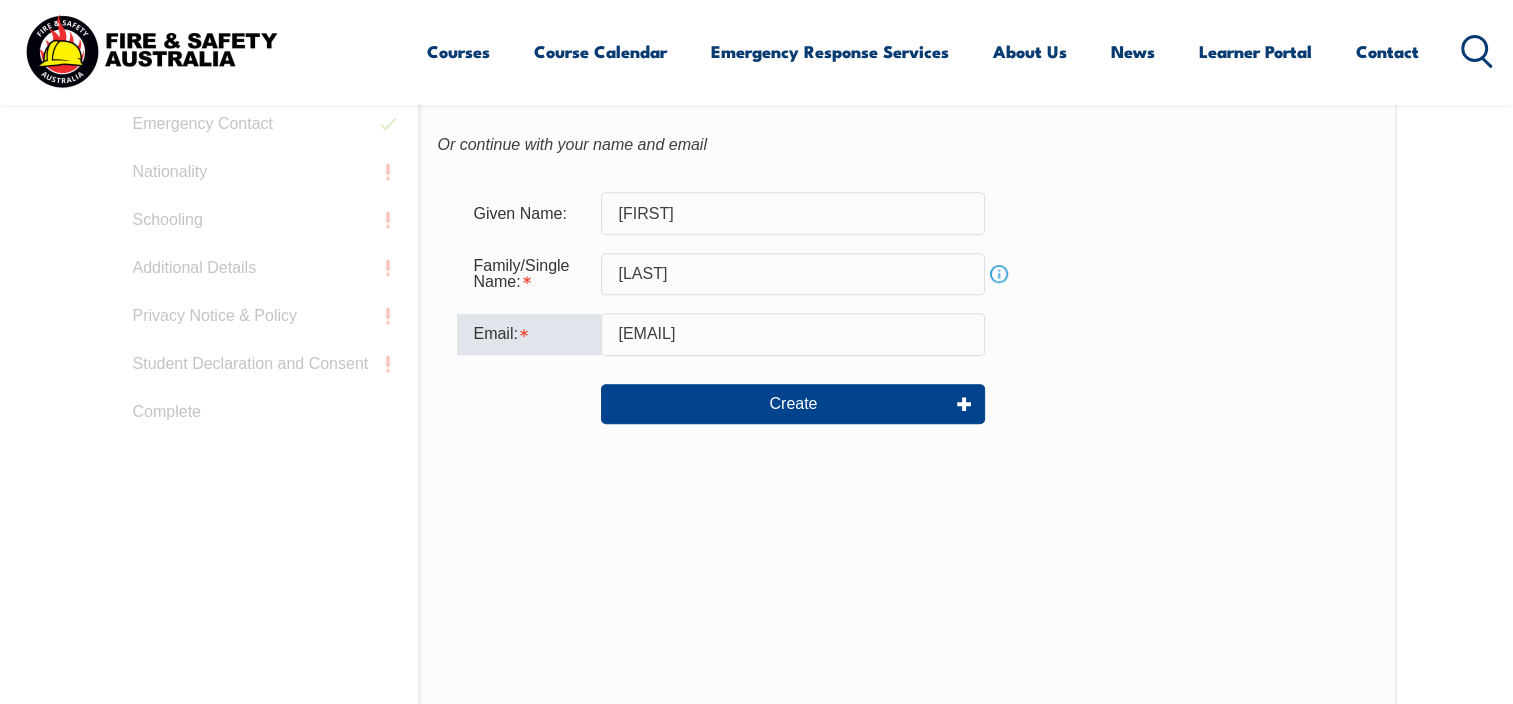 scroll, scrollTop: 832, scrollLeft: 0, axis: vertical 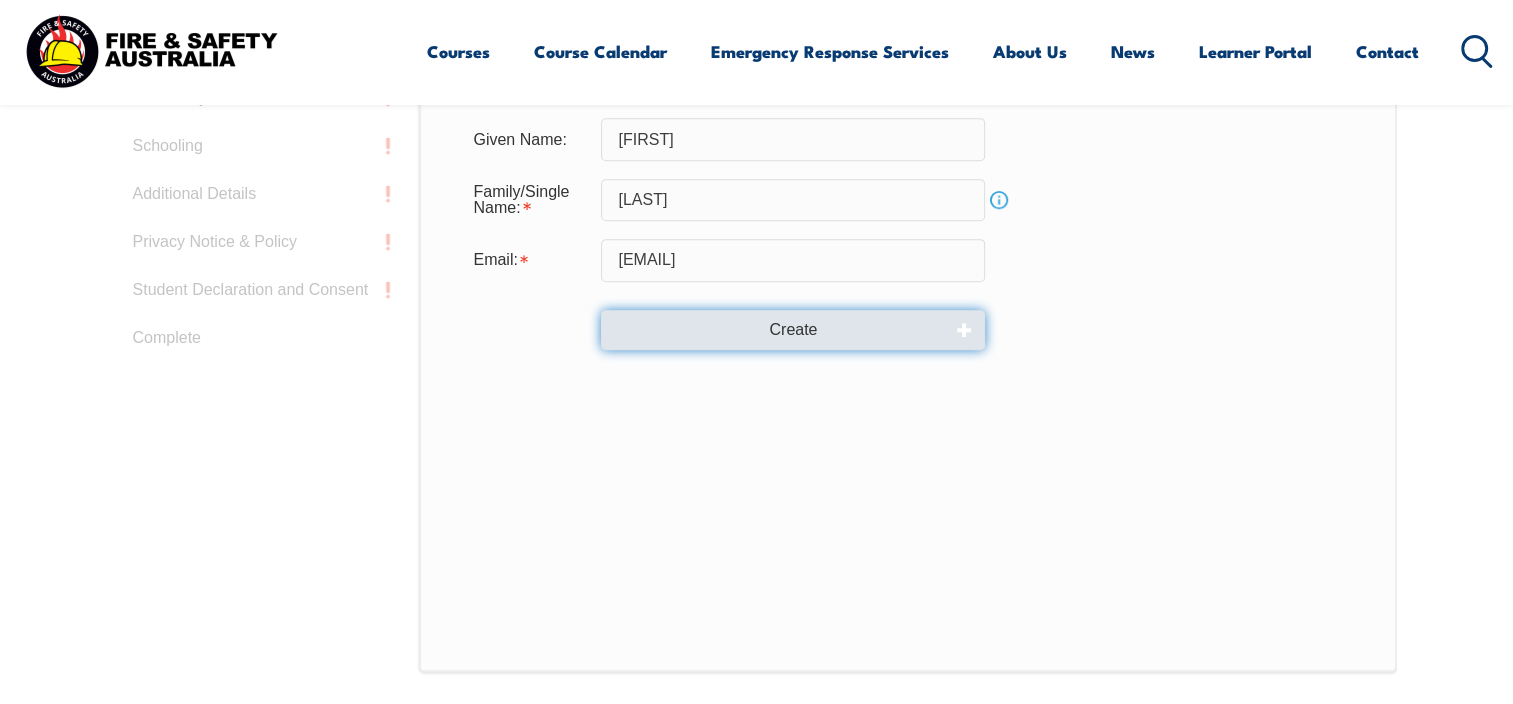 click on "Create" at bounding box center [793, 330] 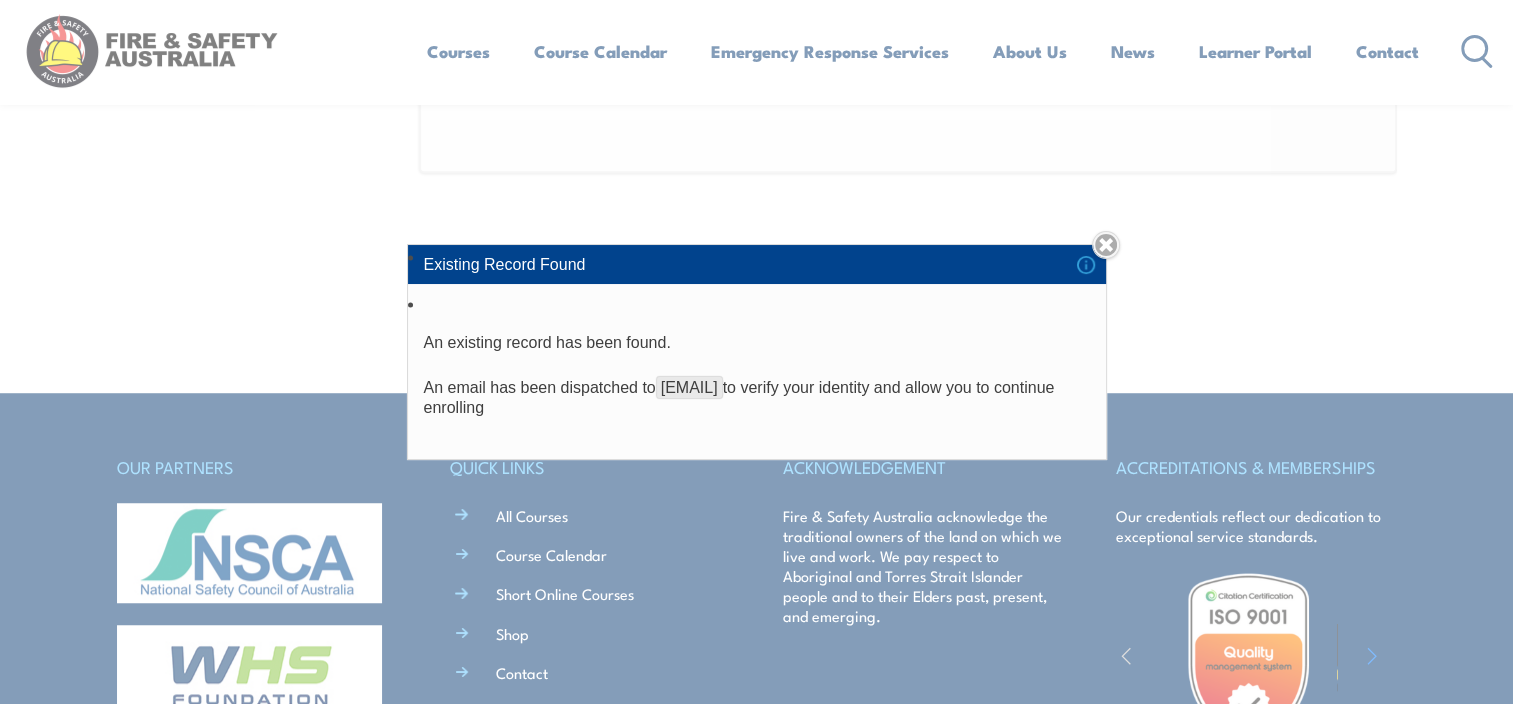 scroll, scrollTop: 1232, scrollLeft: 0, axis: vertical 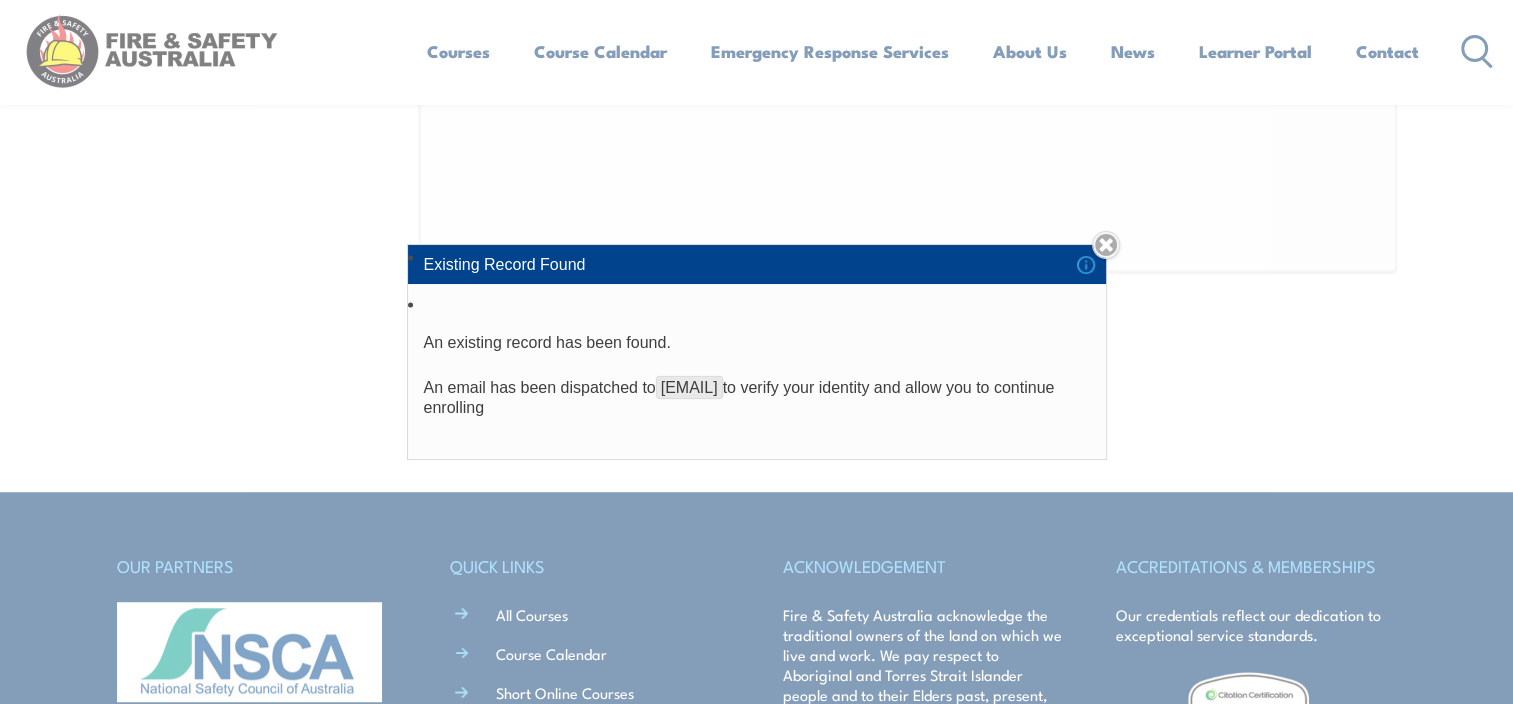 click on "Close" at bounding box center (1106, 245) 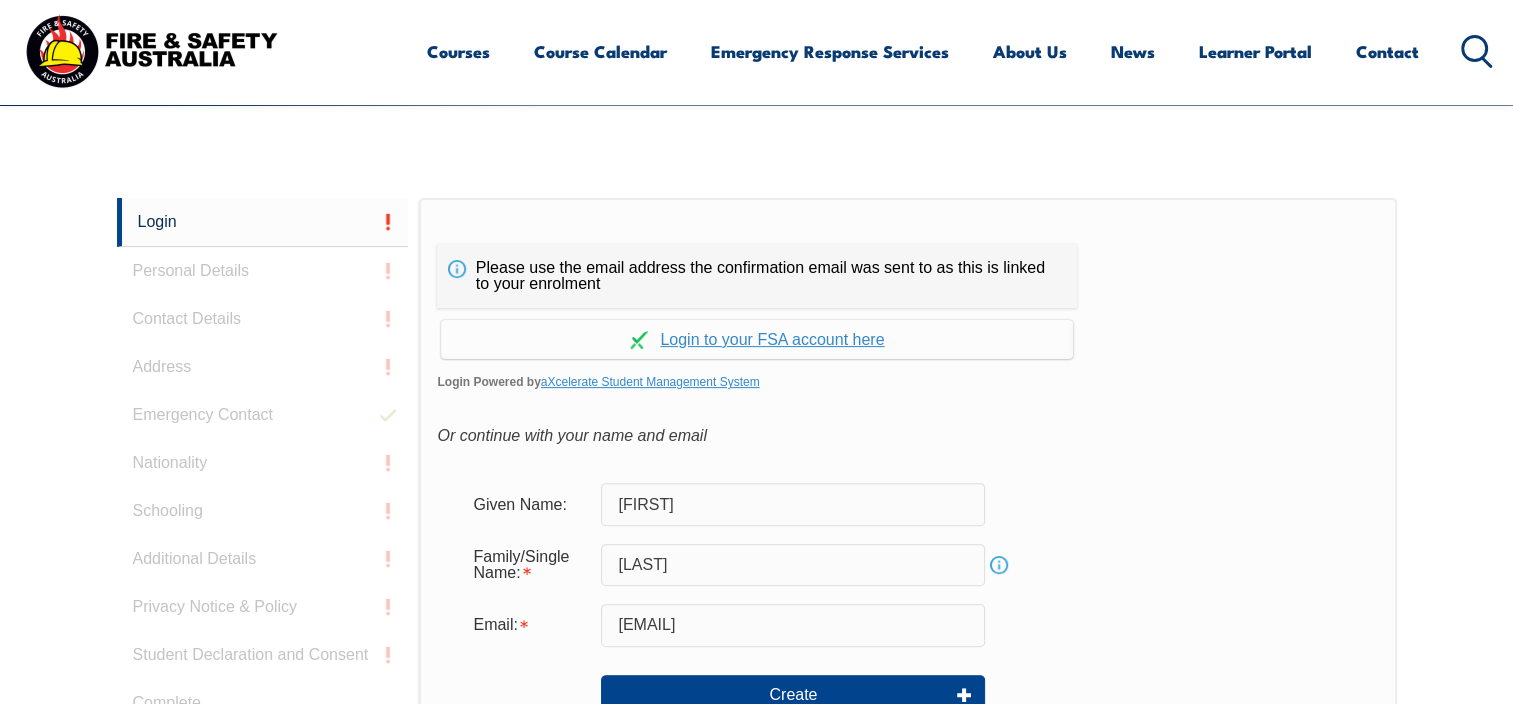scroll, scrollTop: 432, scrollLeft: 0, axis: vertical 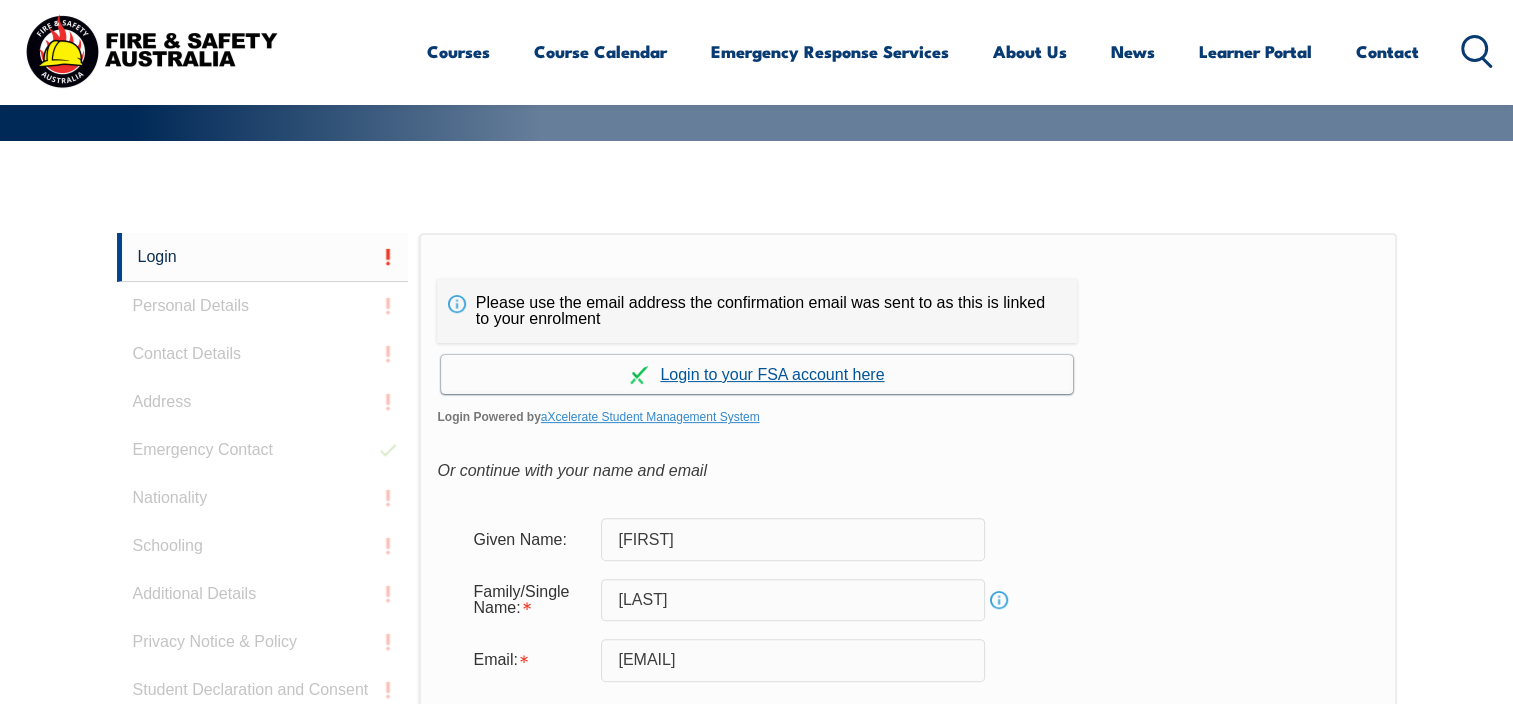 click on "Continue with aXcelerate" at bounding box center (757, 374) 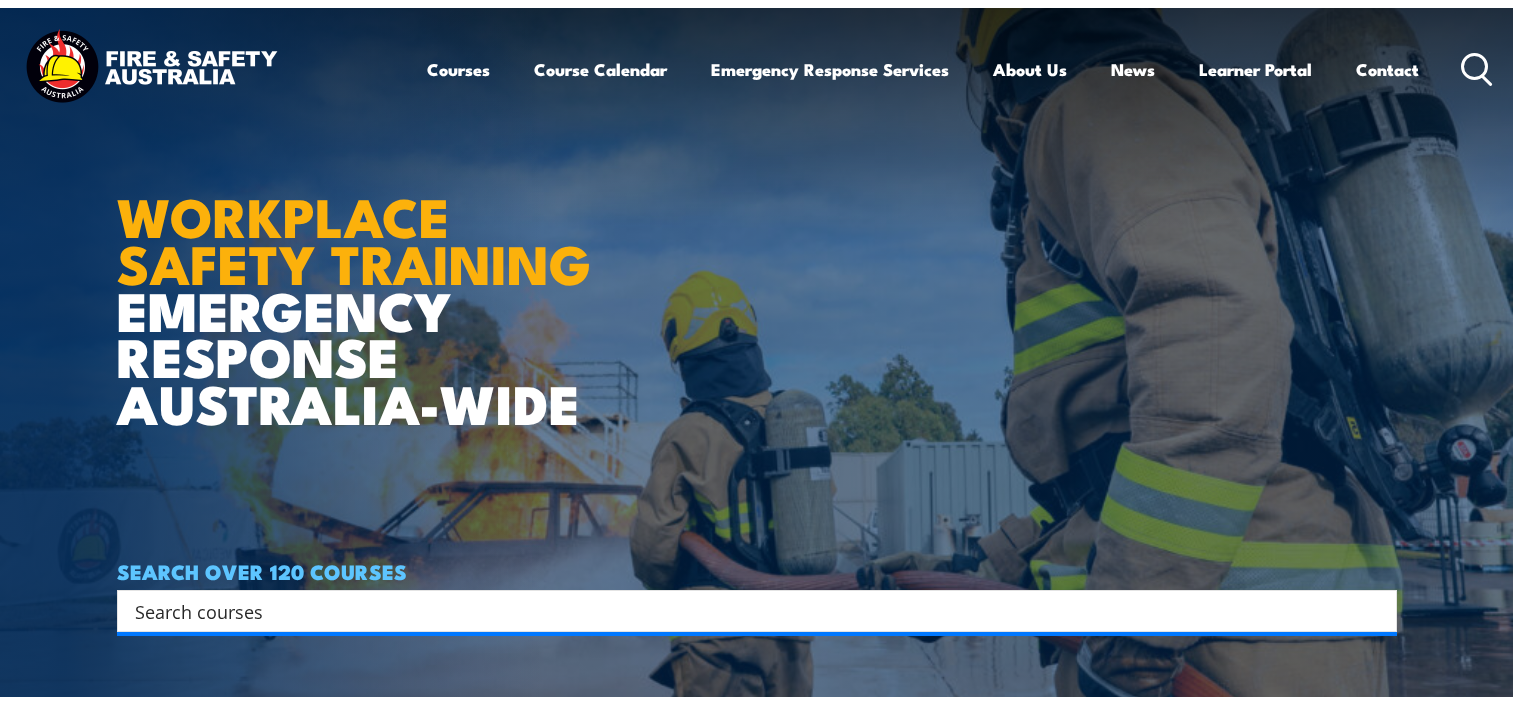 scroll, scrollTop: 0, scrollLeft: 0, axis: both 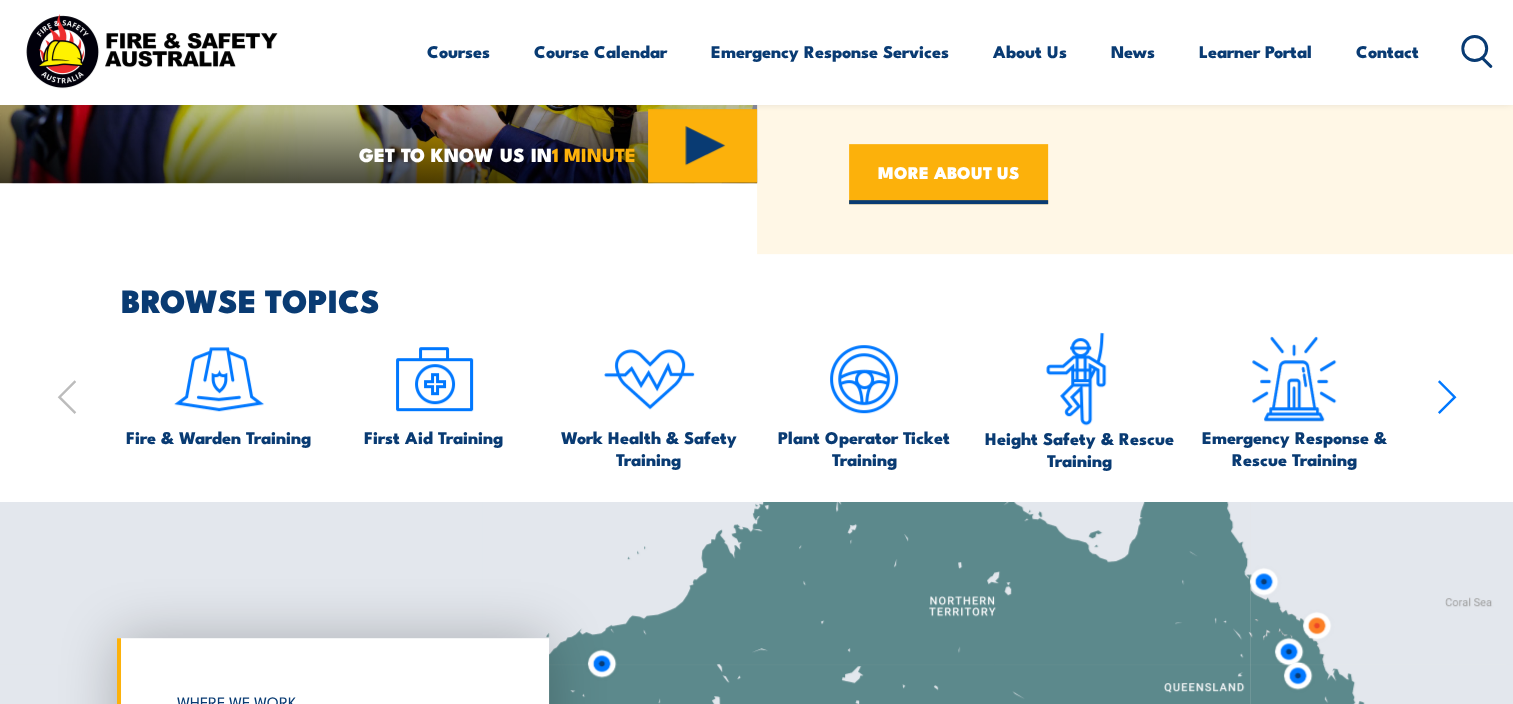 click 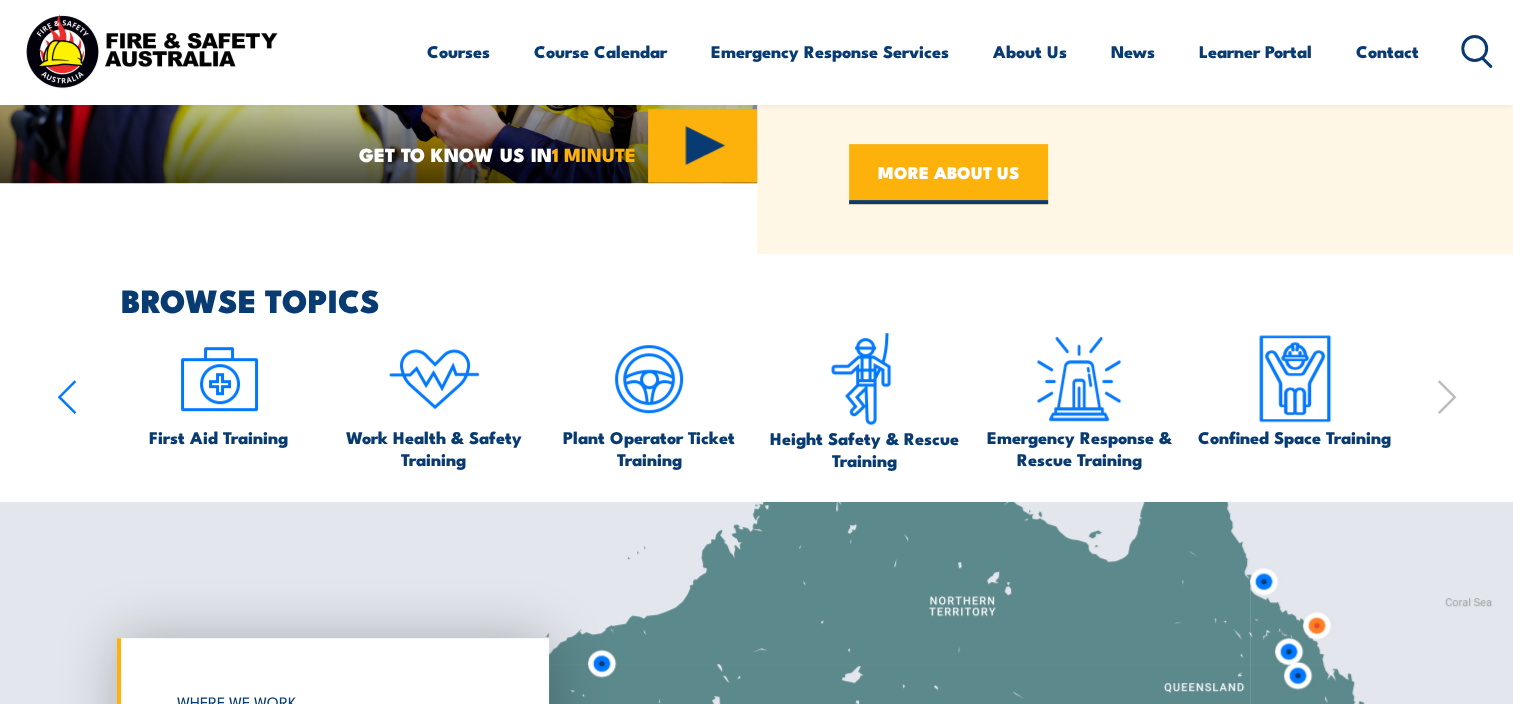 click 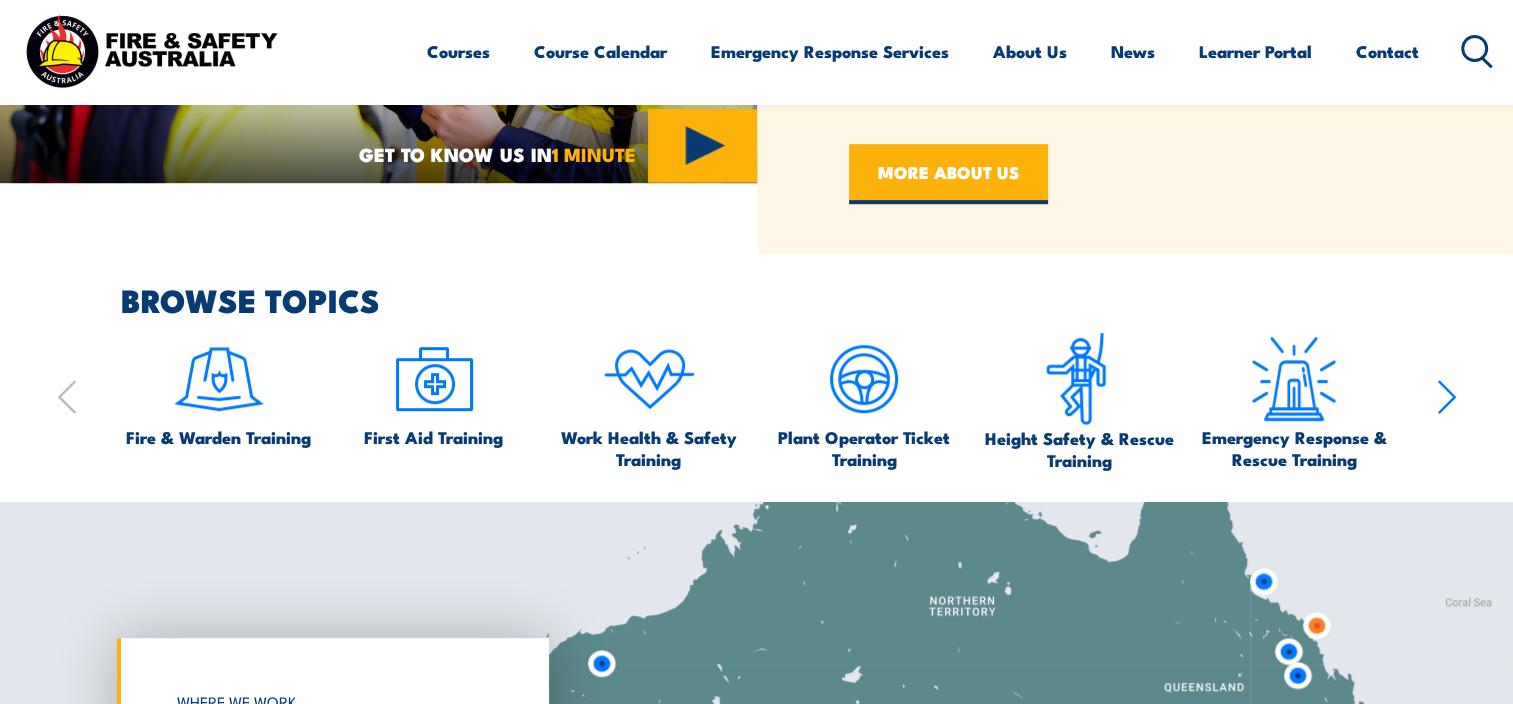 click 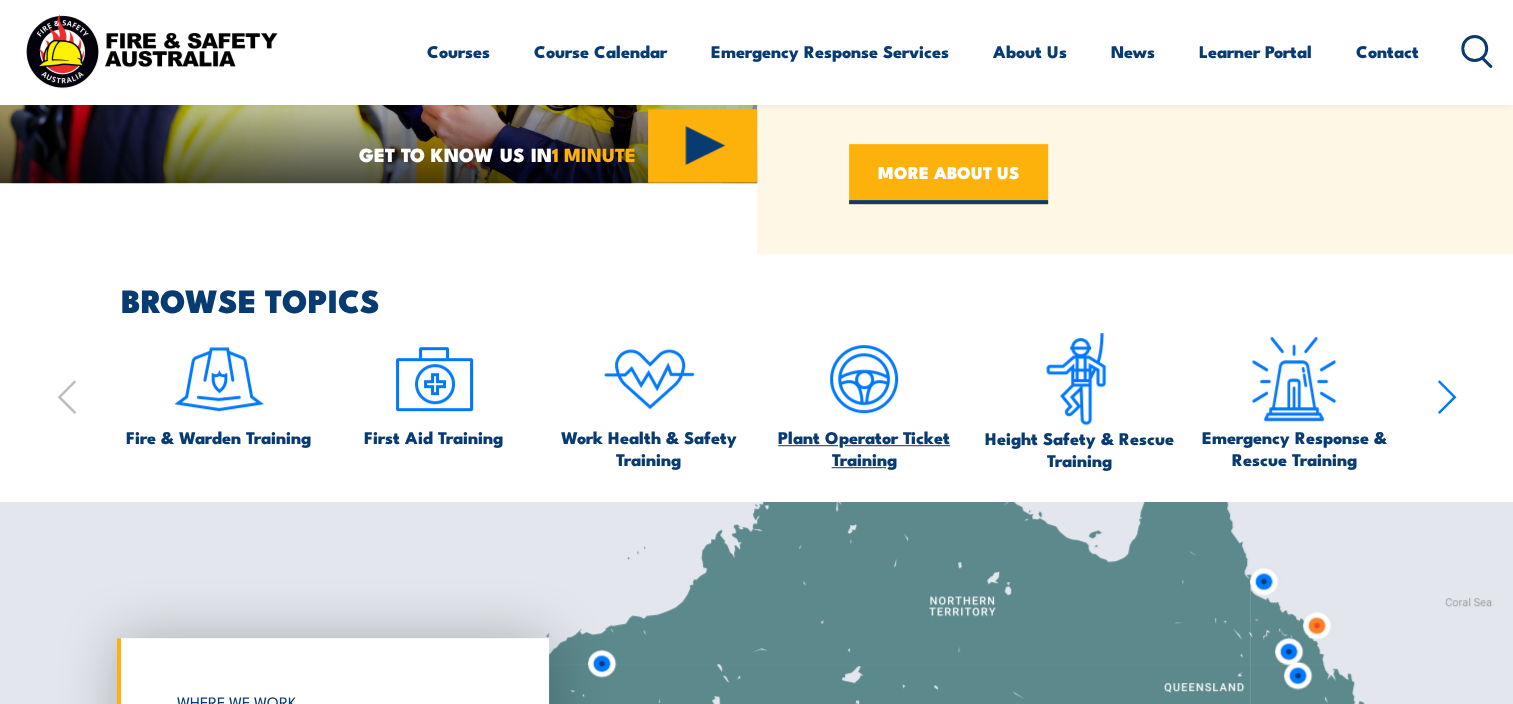 click at bounding box center (864, 379) 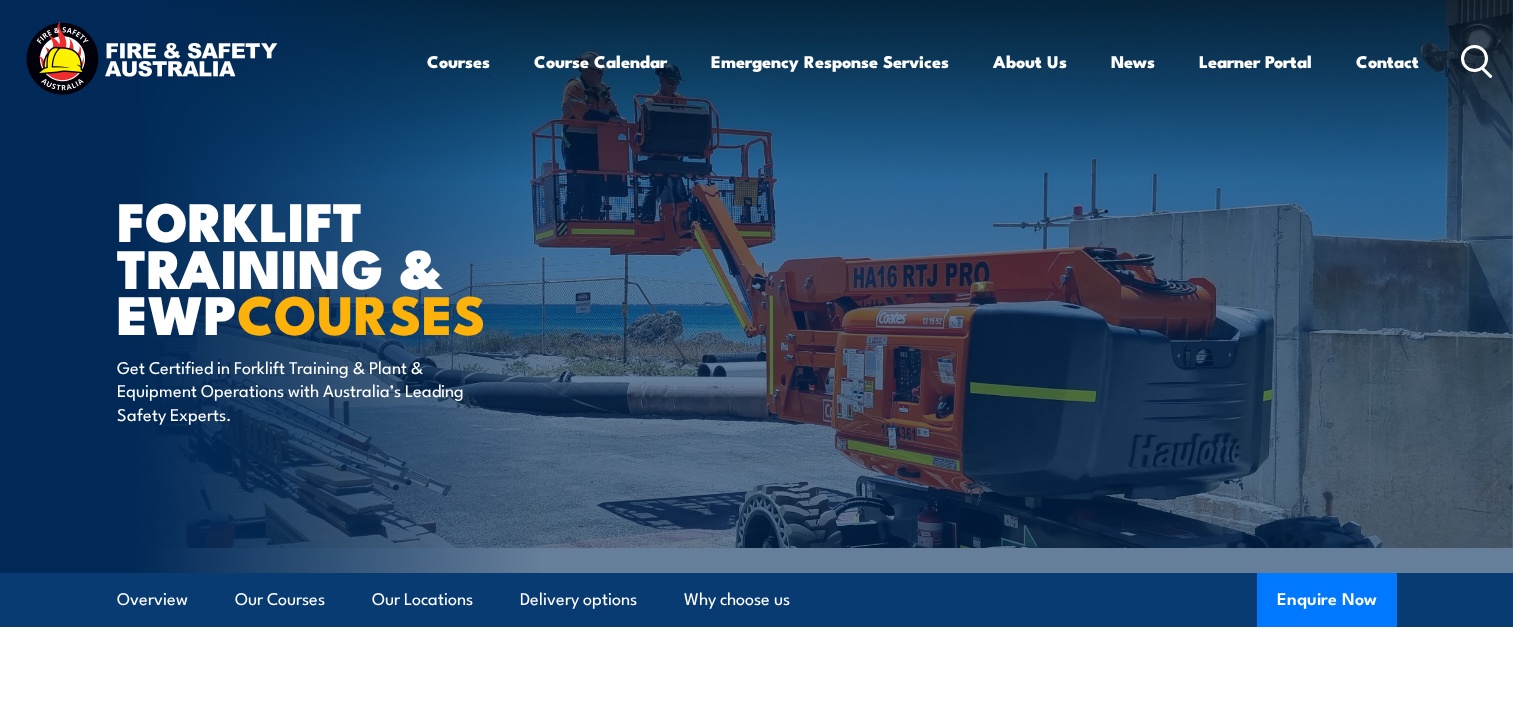 scroll, scrollTop: 0, scrollLeft: 0, axis: both 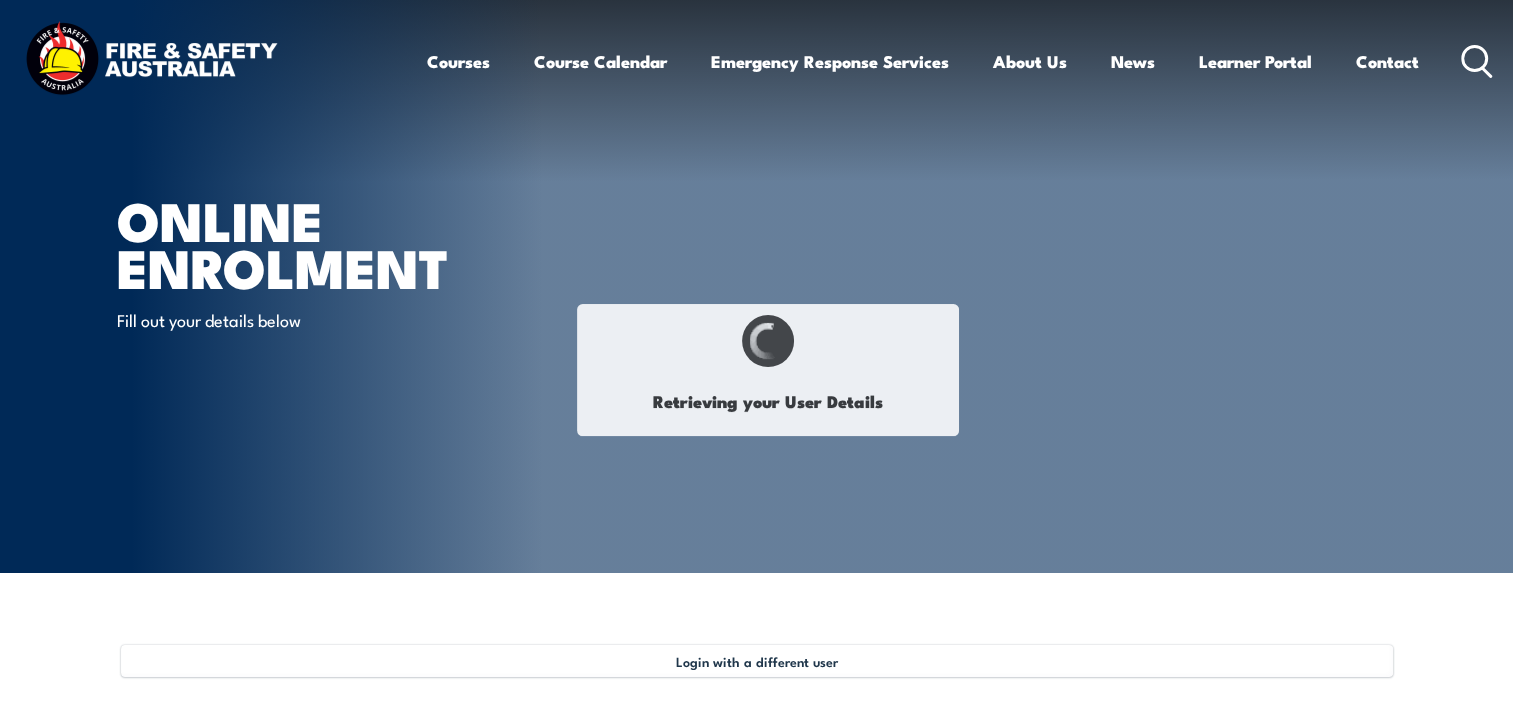 select on "Mr" 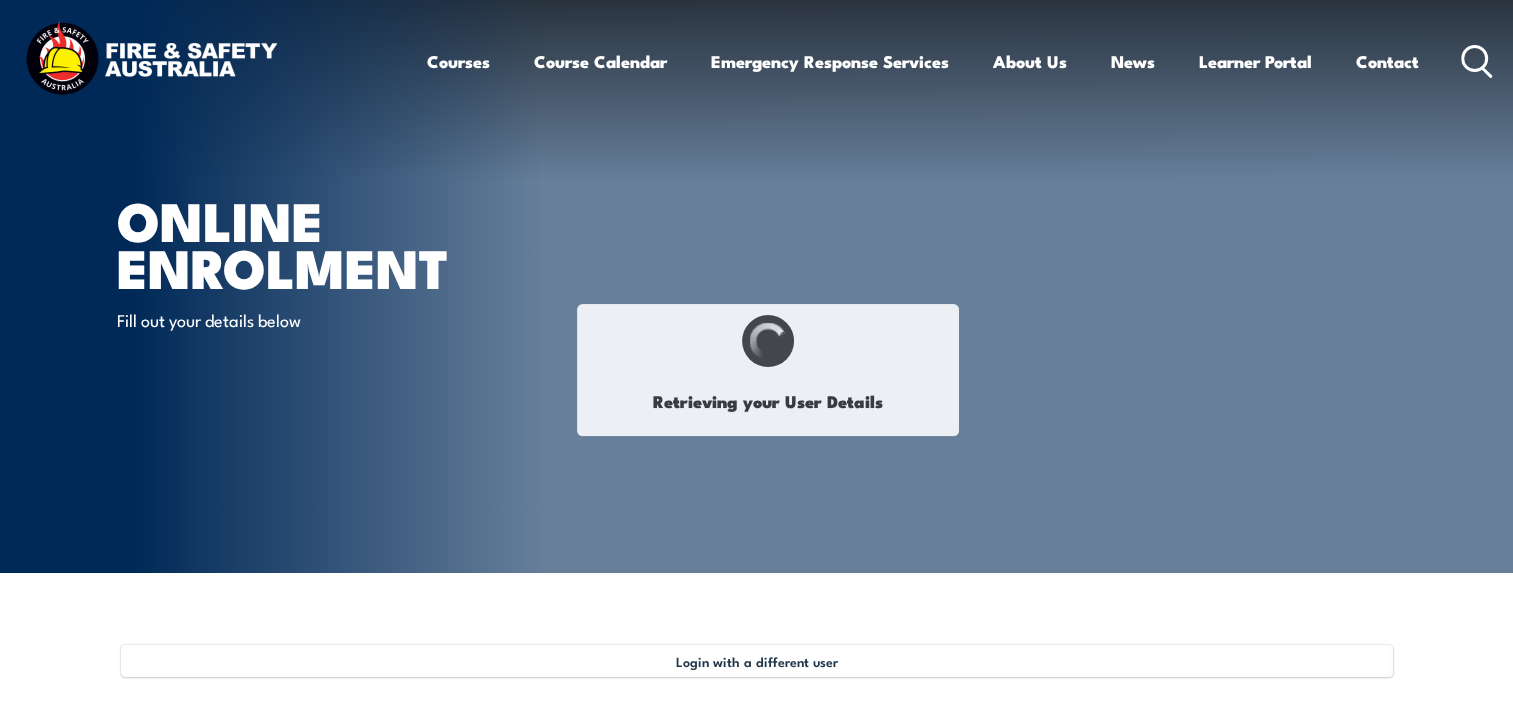 type on "[FIRST]" 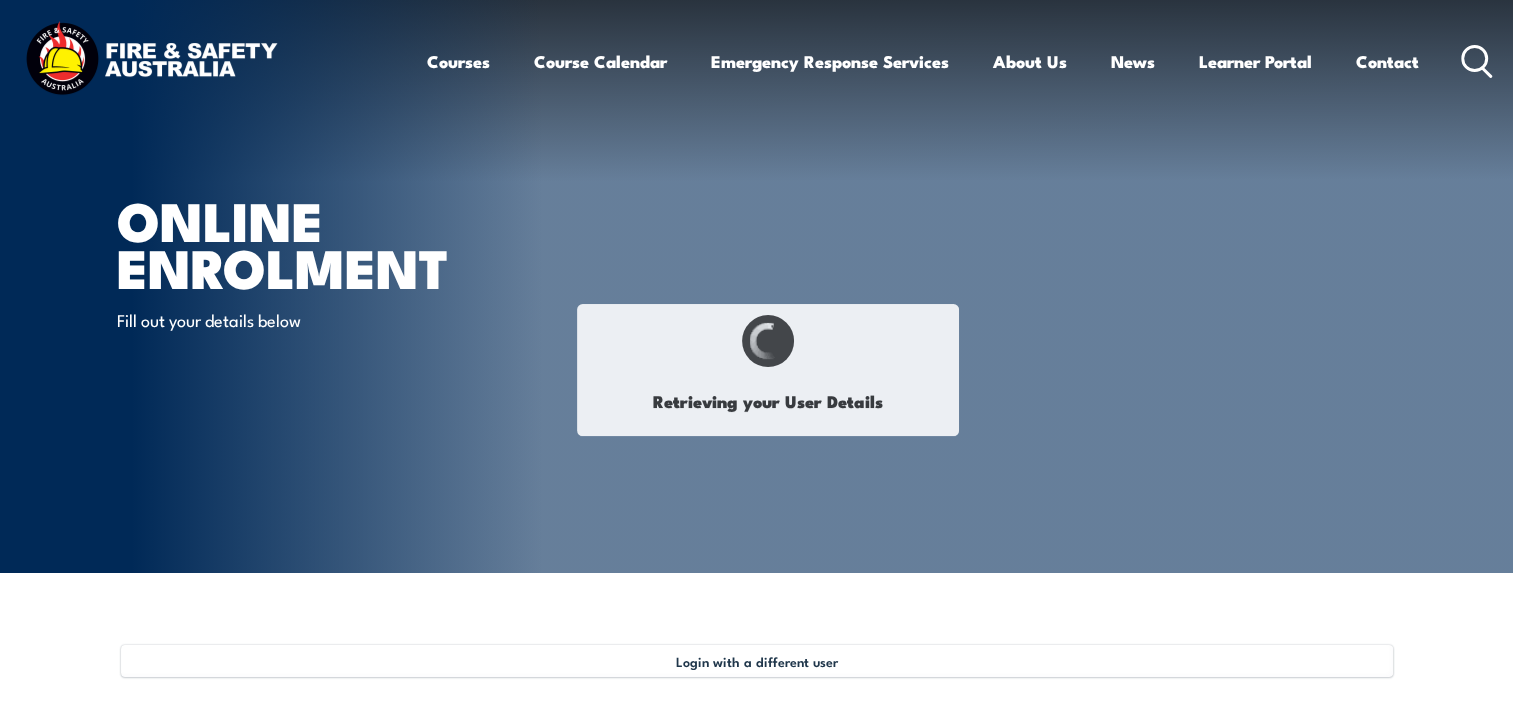 type on "[FIRST]" 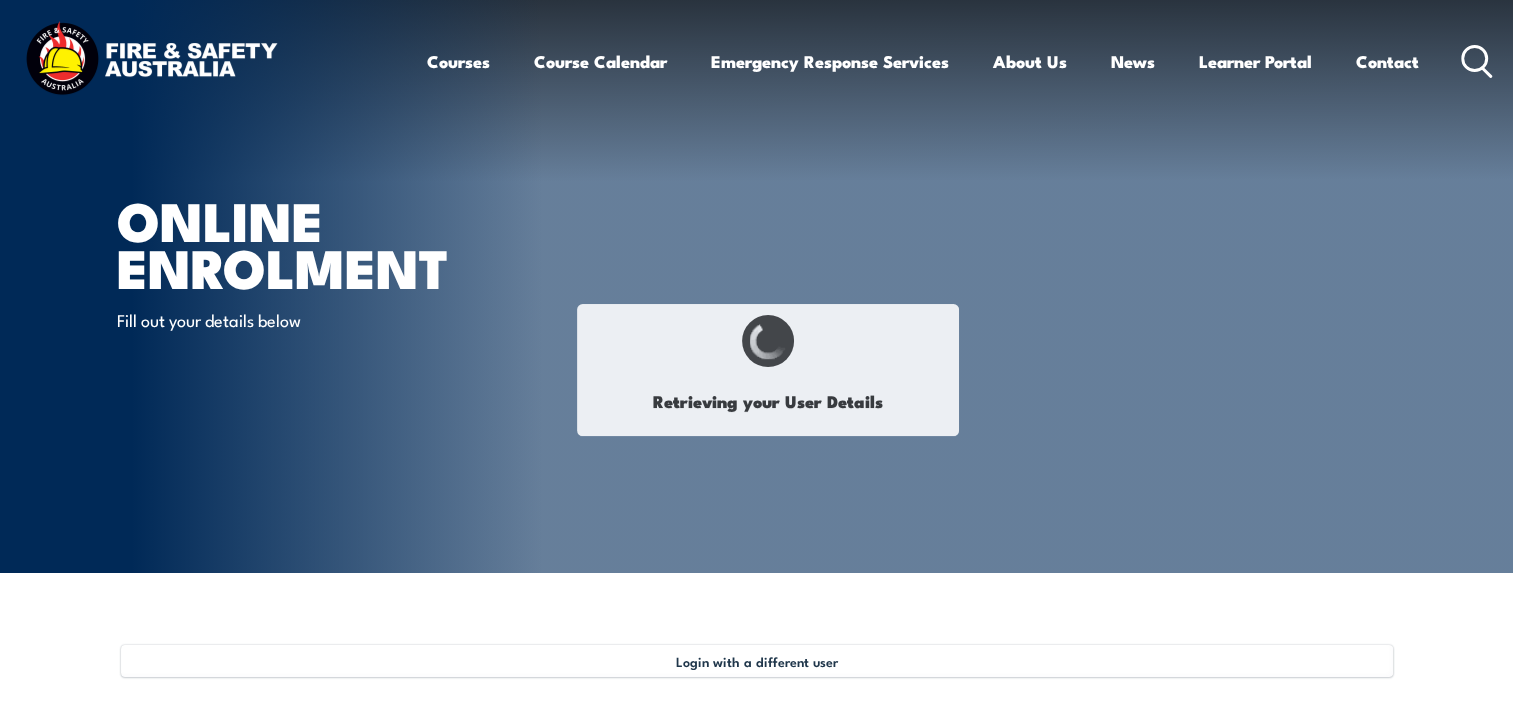 type on "[LAST]" 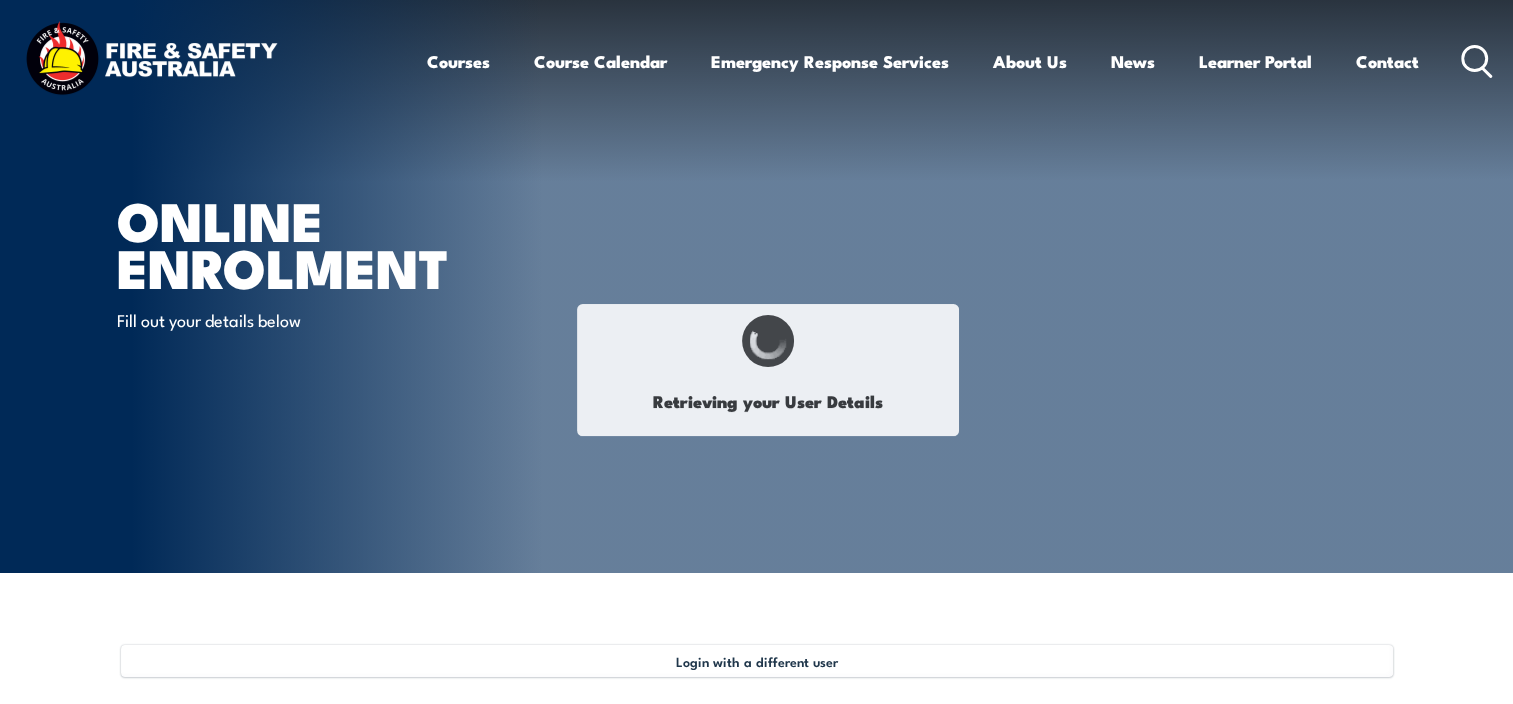 type on "[DATE]" 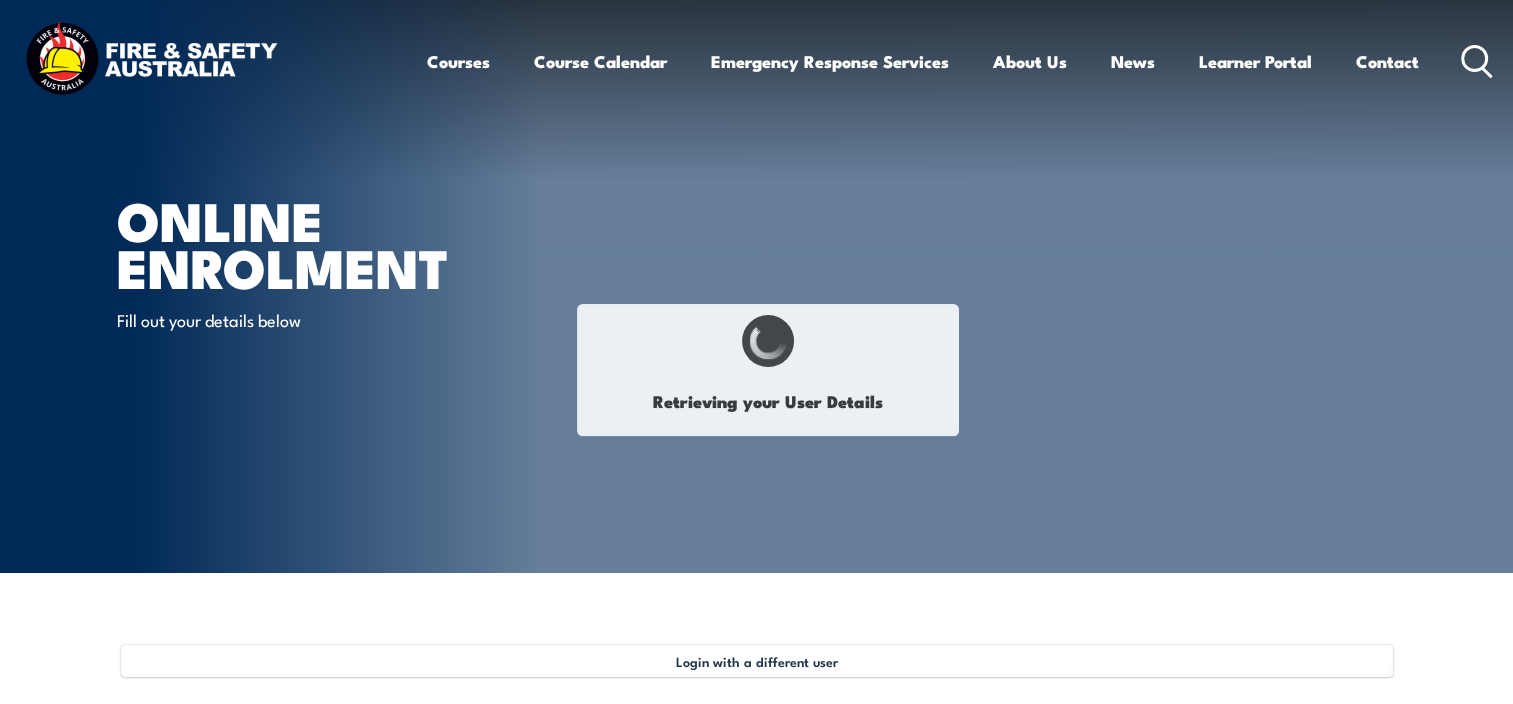 type on "[LICENSE_PLATE]" 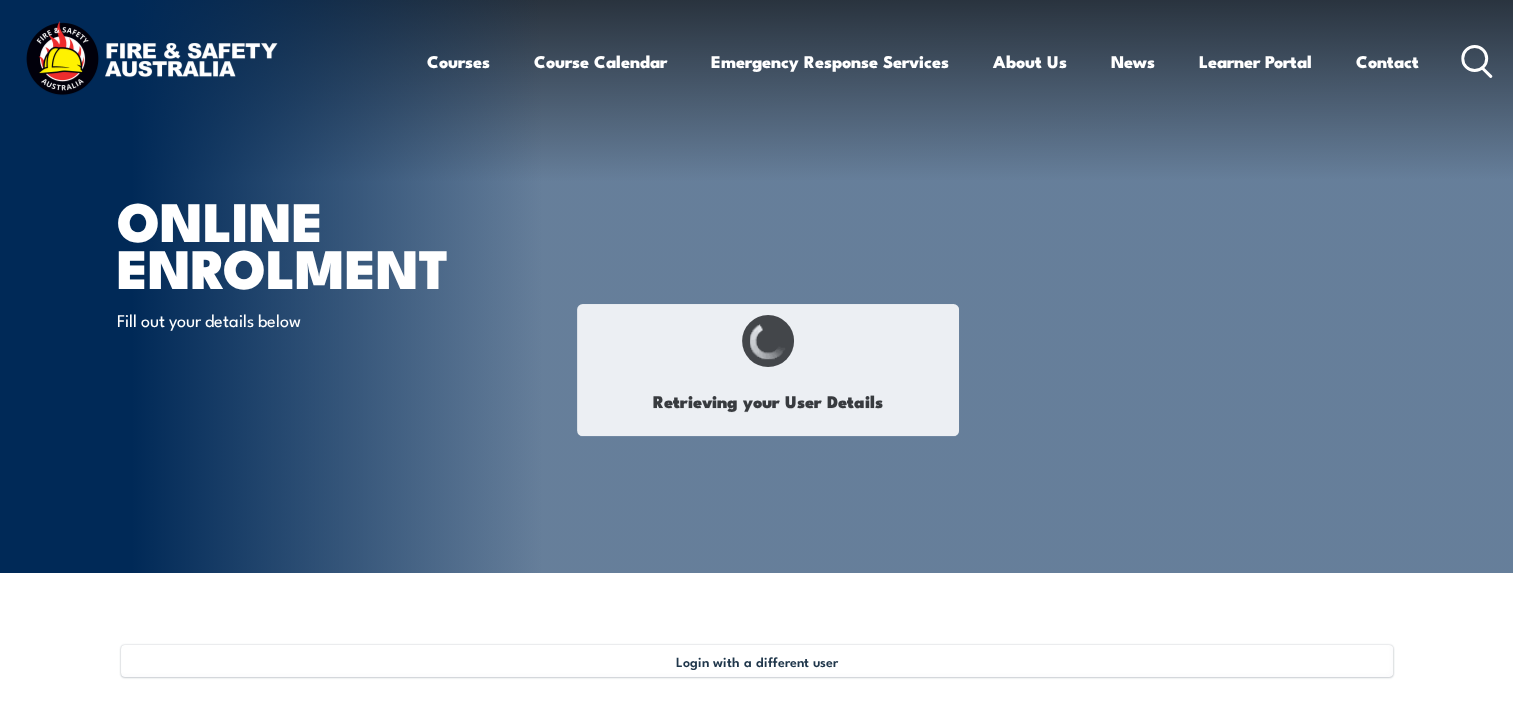 select on "M" 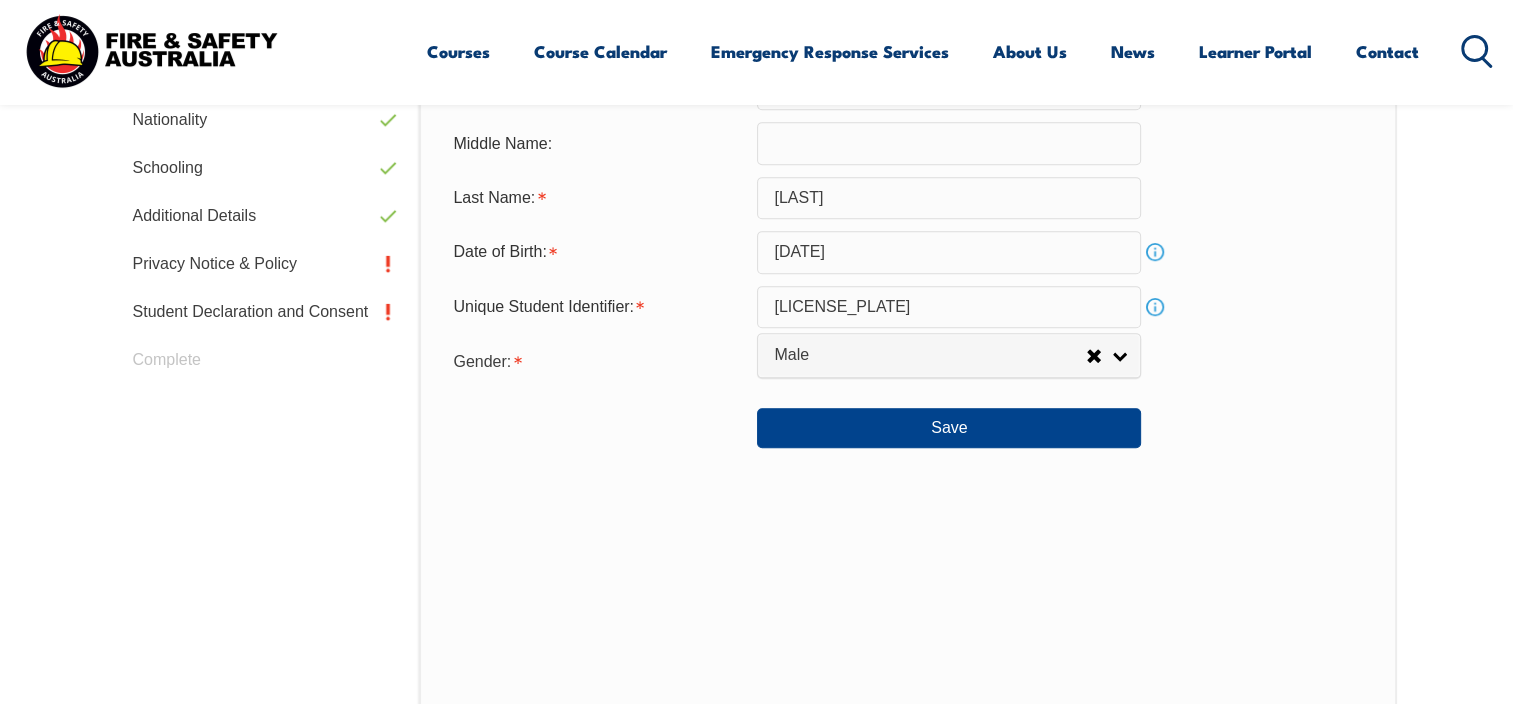 scroll, scrollTop: 844, scrollLeft: 0, axis: vertical 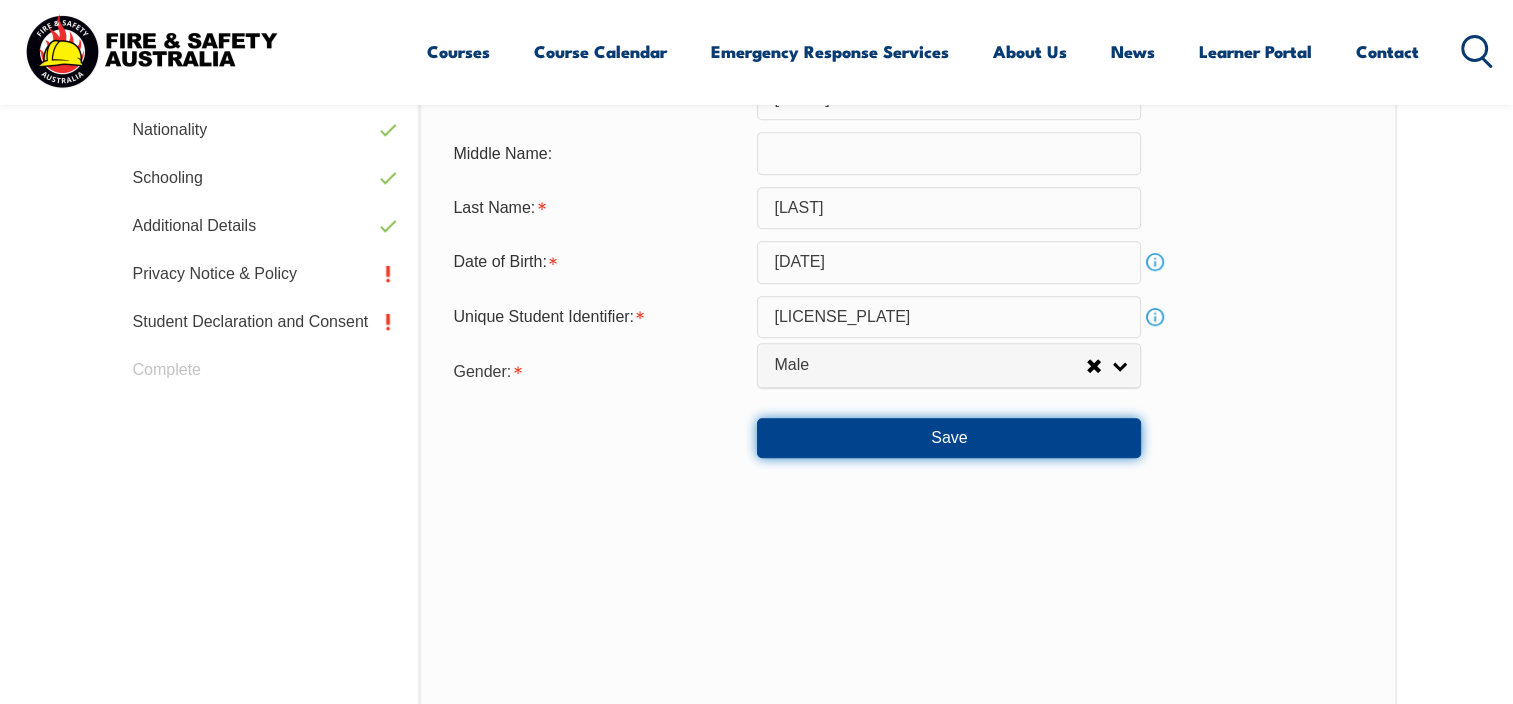 click on "Save" at bounding box center [949, 438] 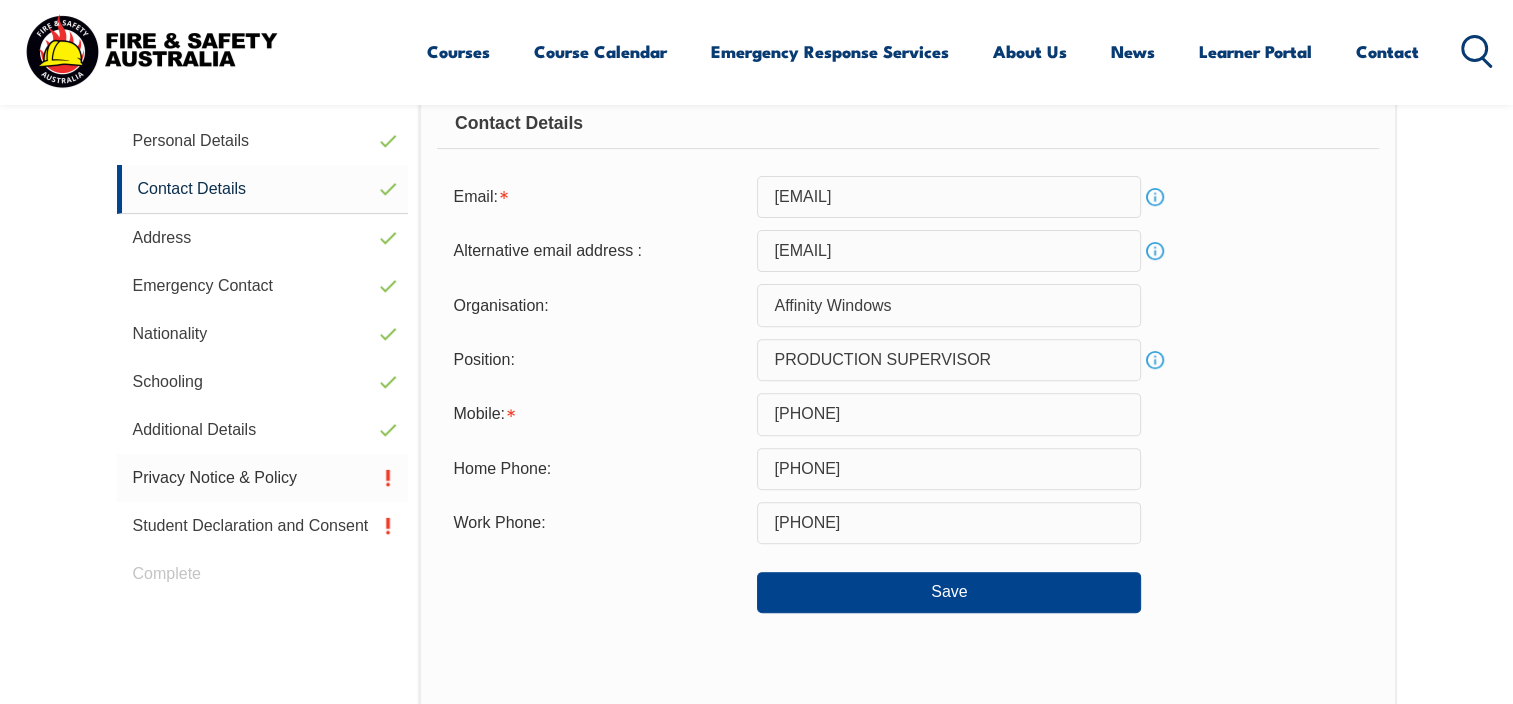 scroll, scrollTop: 644, scrollLeft: 0, axis: vertical 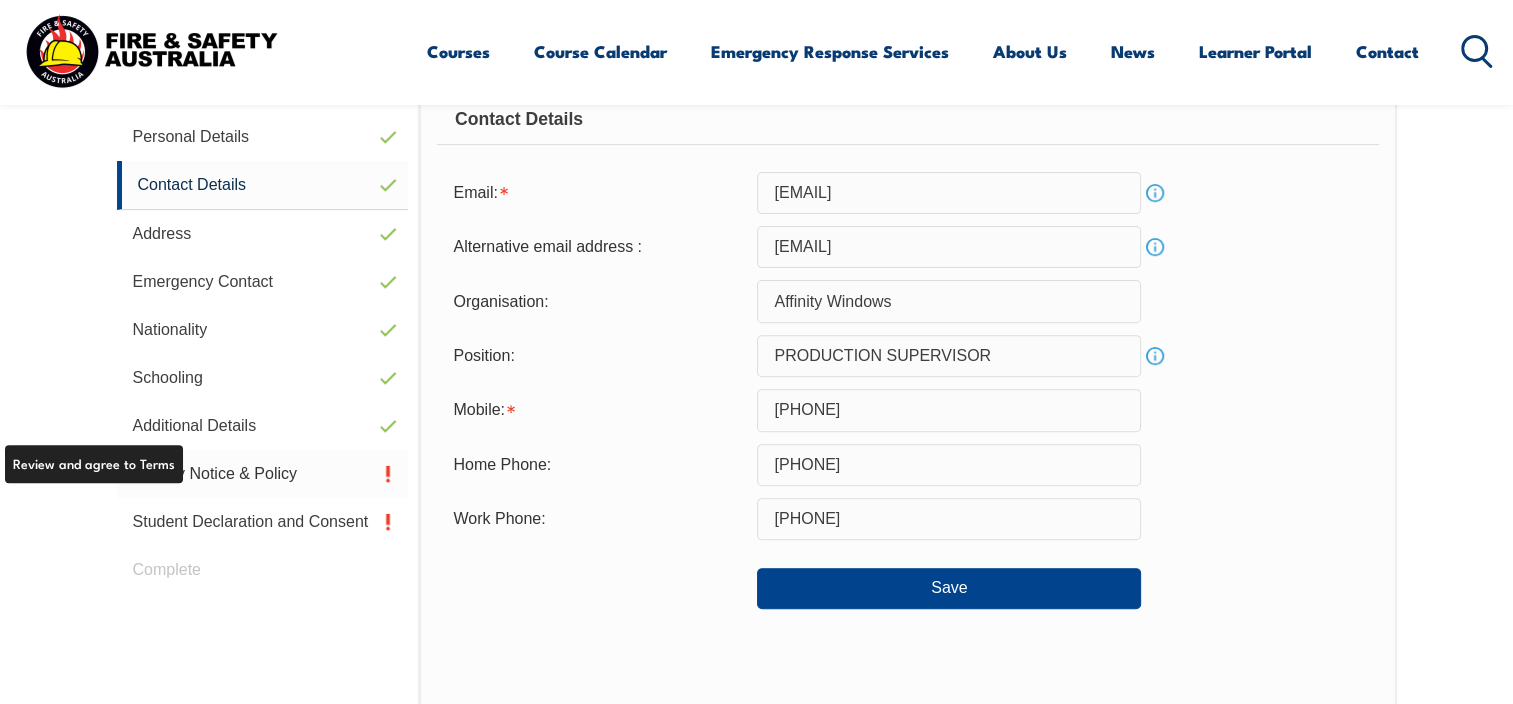 click on "Privacy Notice & Policy" at bounding box center (263, 474) 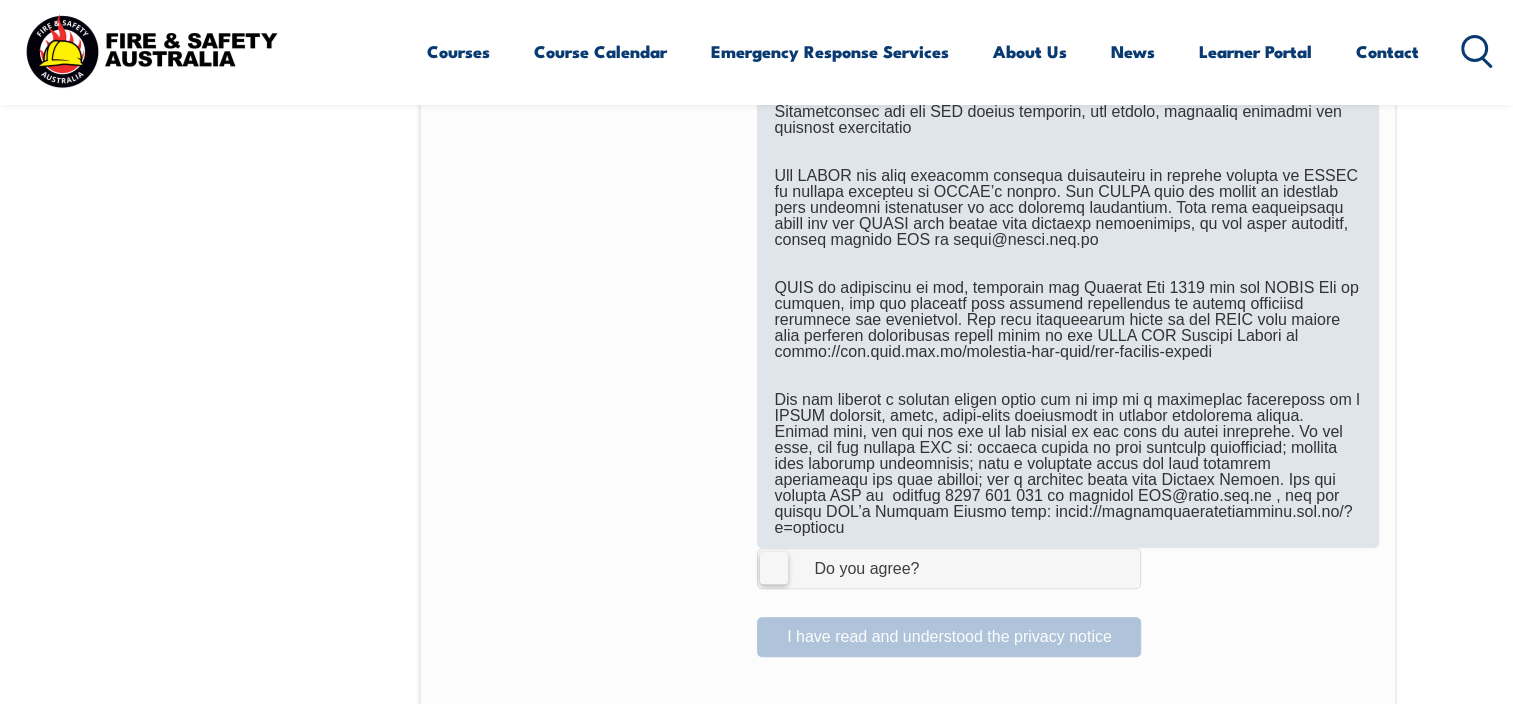 scroll, scrollTop: 1144, scrollLeft: 0, axis: vertical 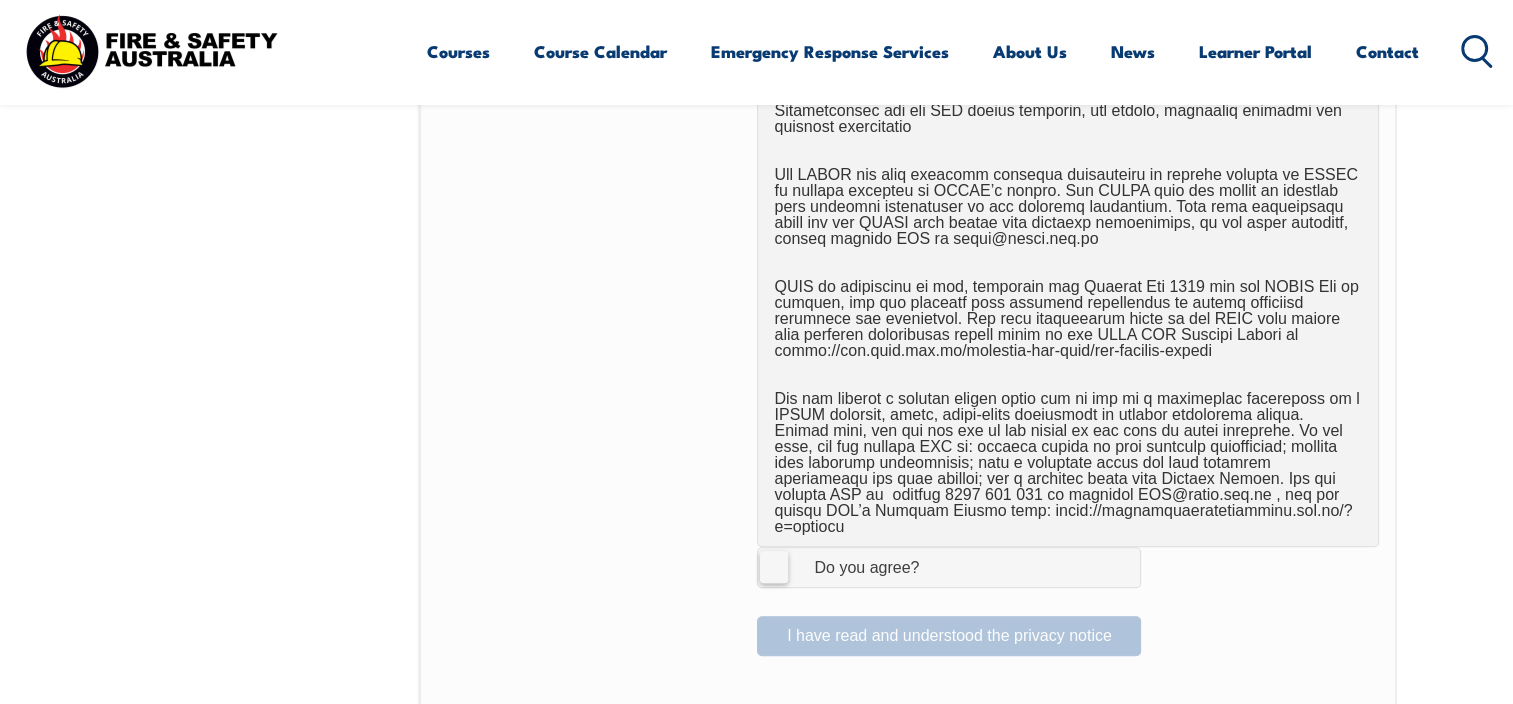 click on "I Agree Do you agree?" at bounding box center (949, 567) 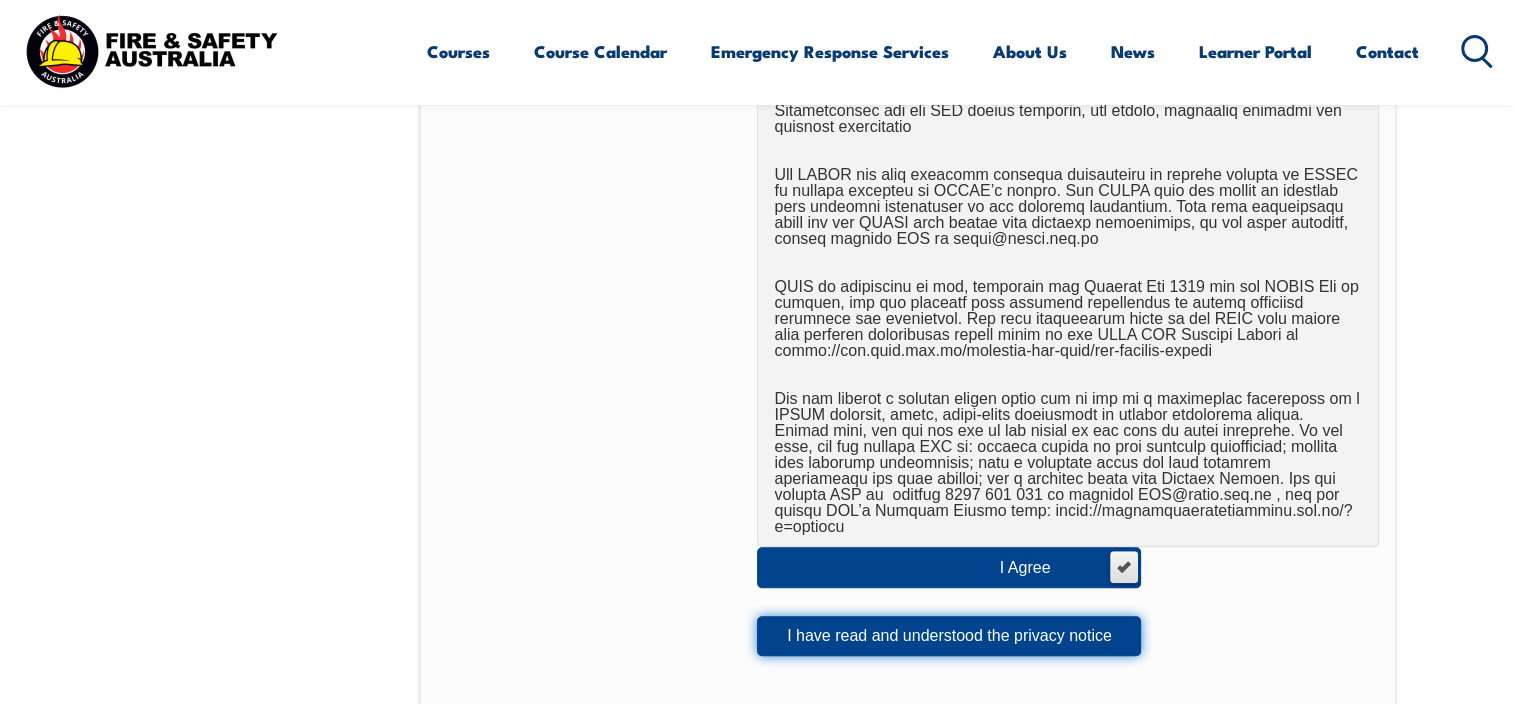 click on "I have read and understood the privacy notice" at bounding box center (949, 636) 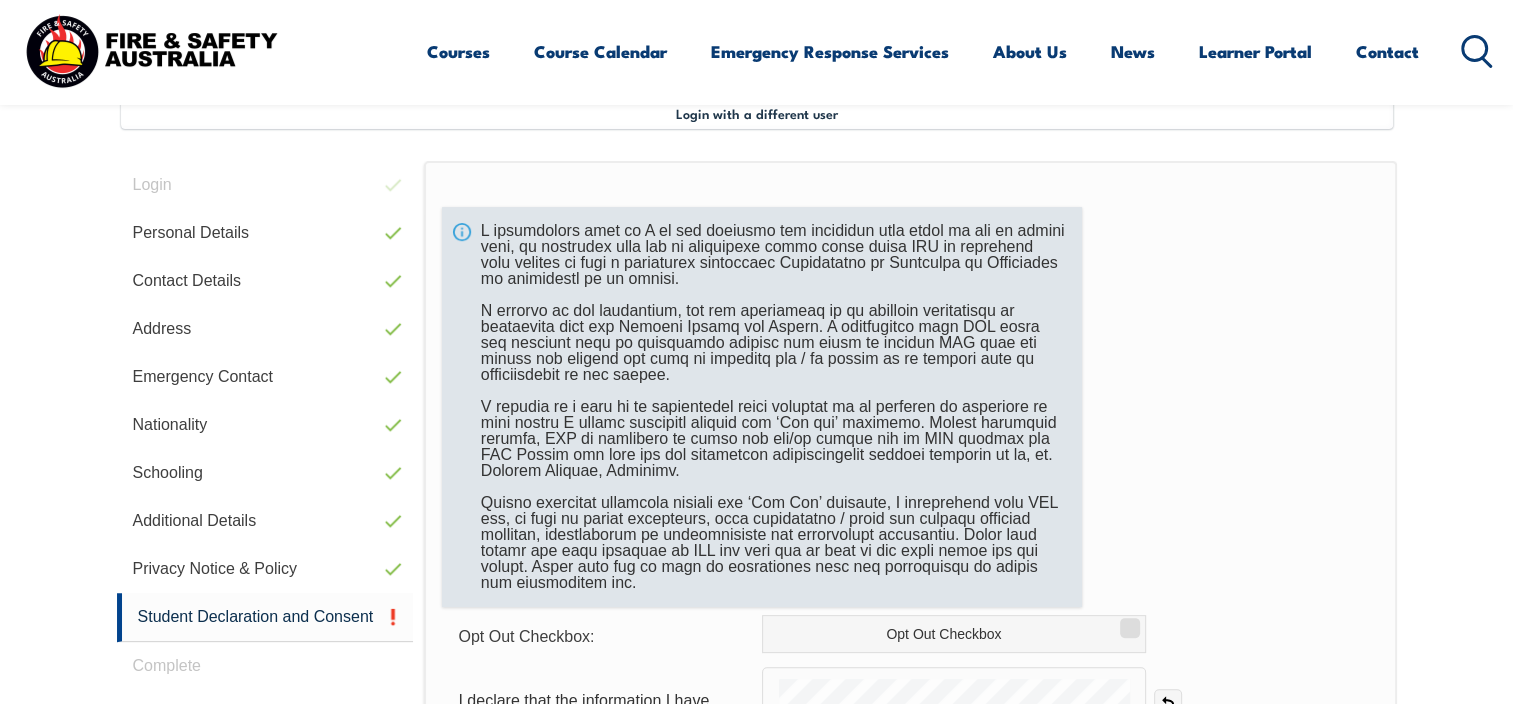 scroll, scrollTop: 544, scrollLeft: 0, axis: vertical 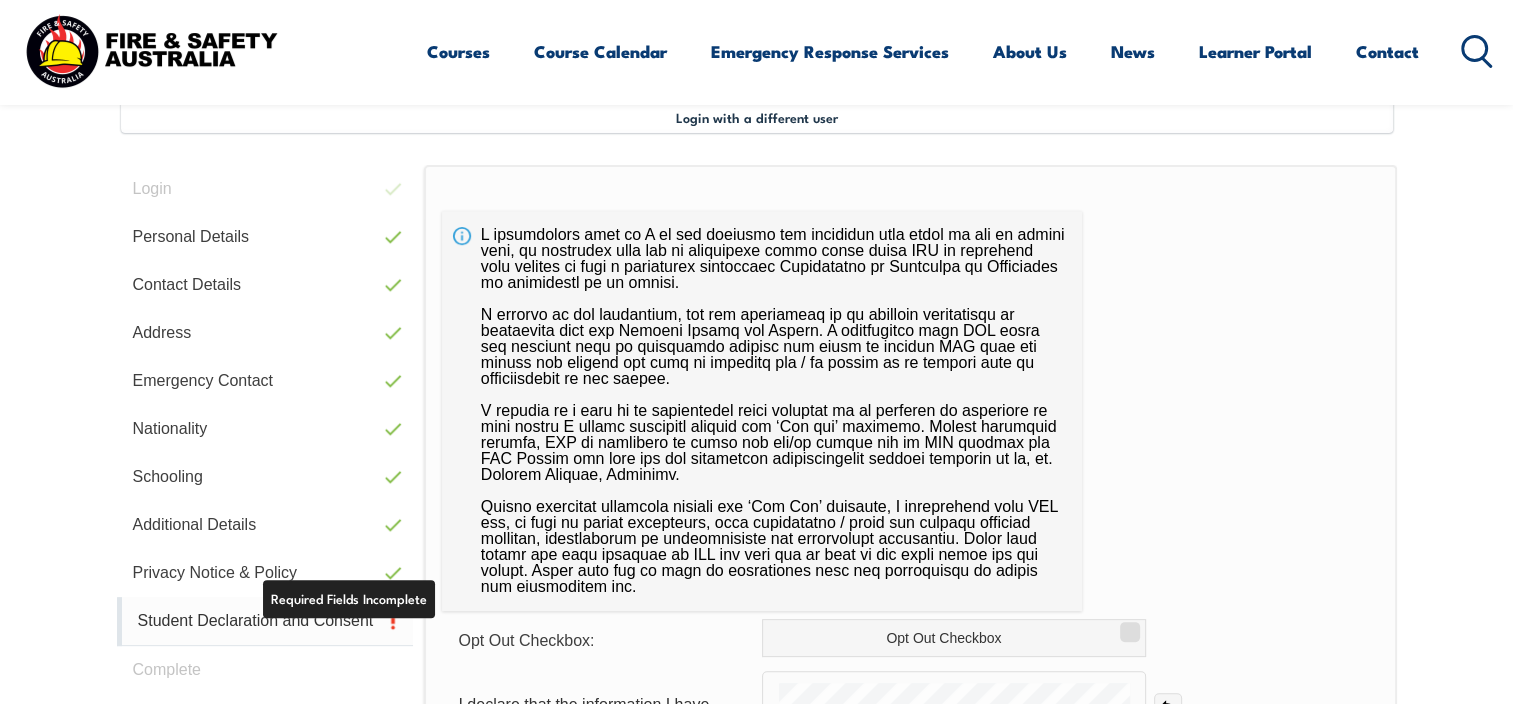 click on "Student Declaration and Consent" at bounding box center [265, 621] 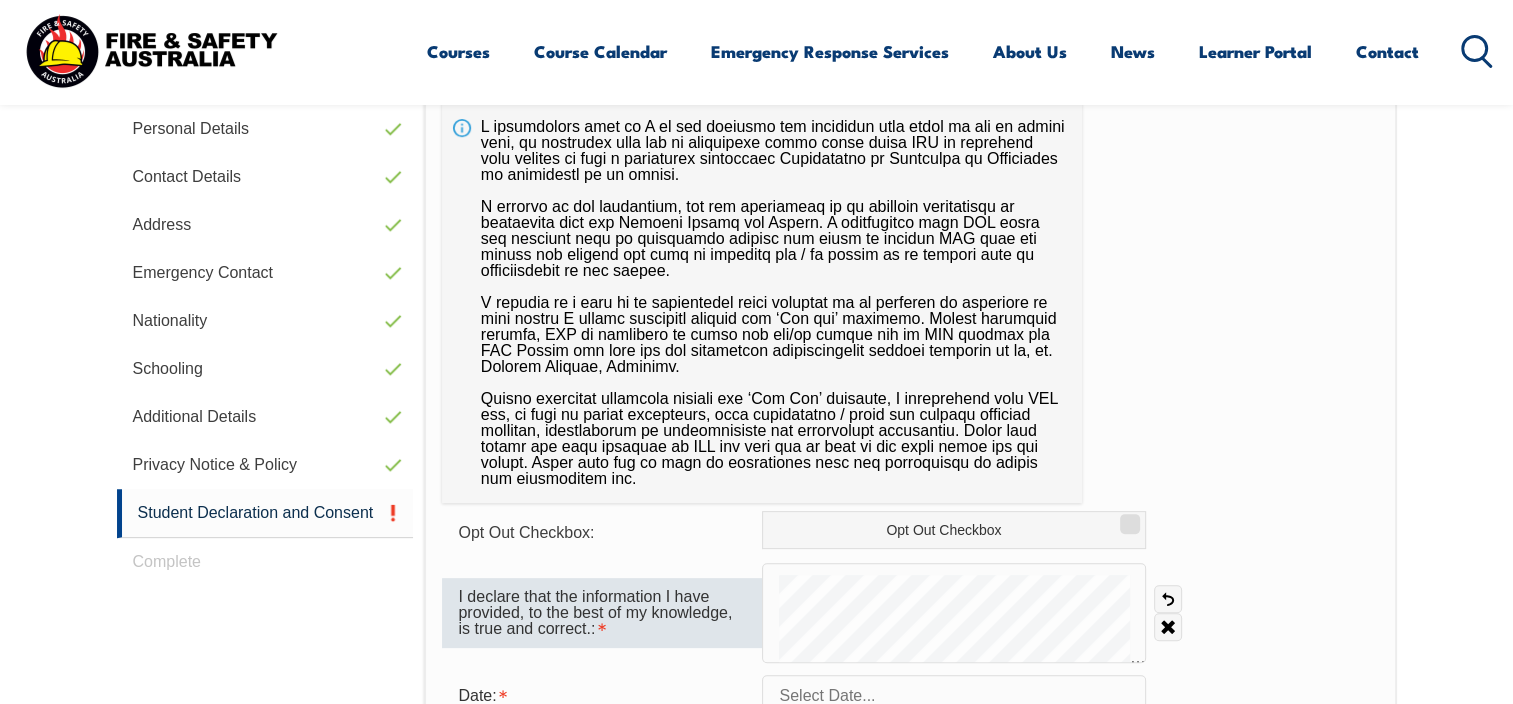 scroll, scrollTop: 744, scrollLeft: 0, axis: vertical 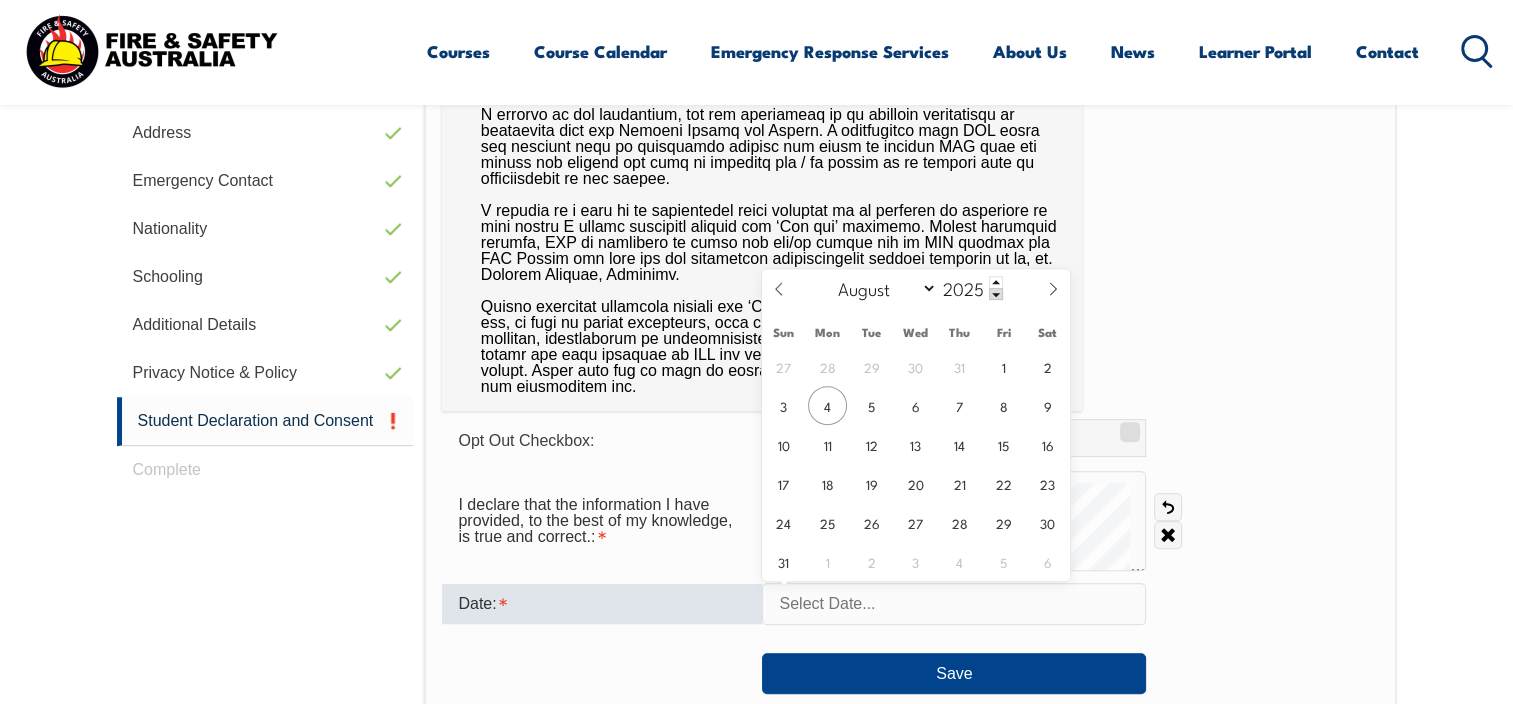 click at bounding box center [954, 604] 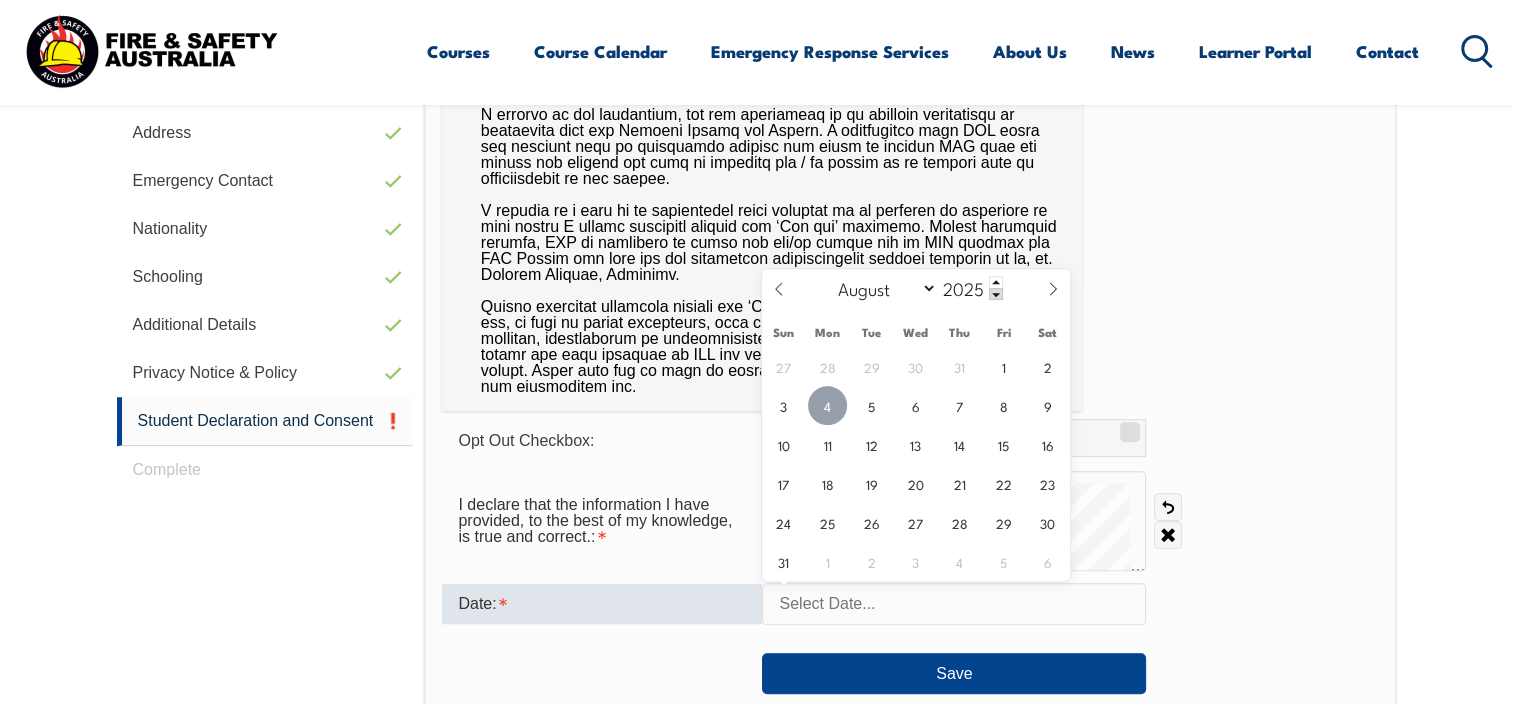 click on "4" at bounding box center (827, 405) 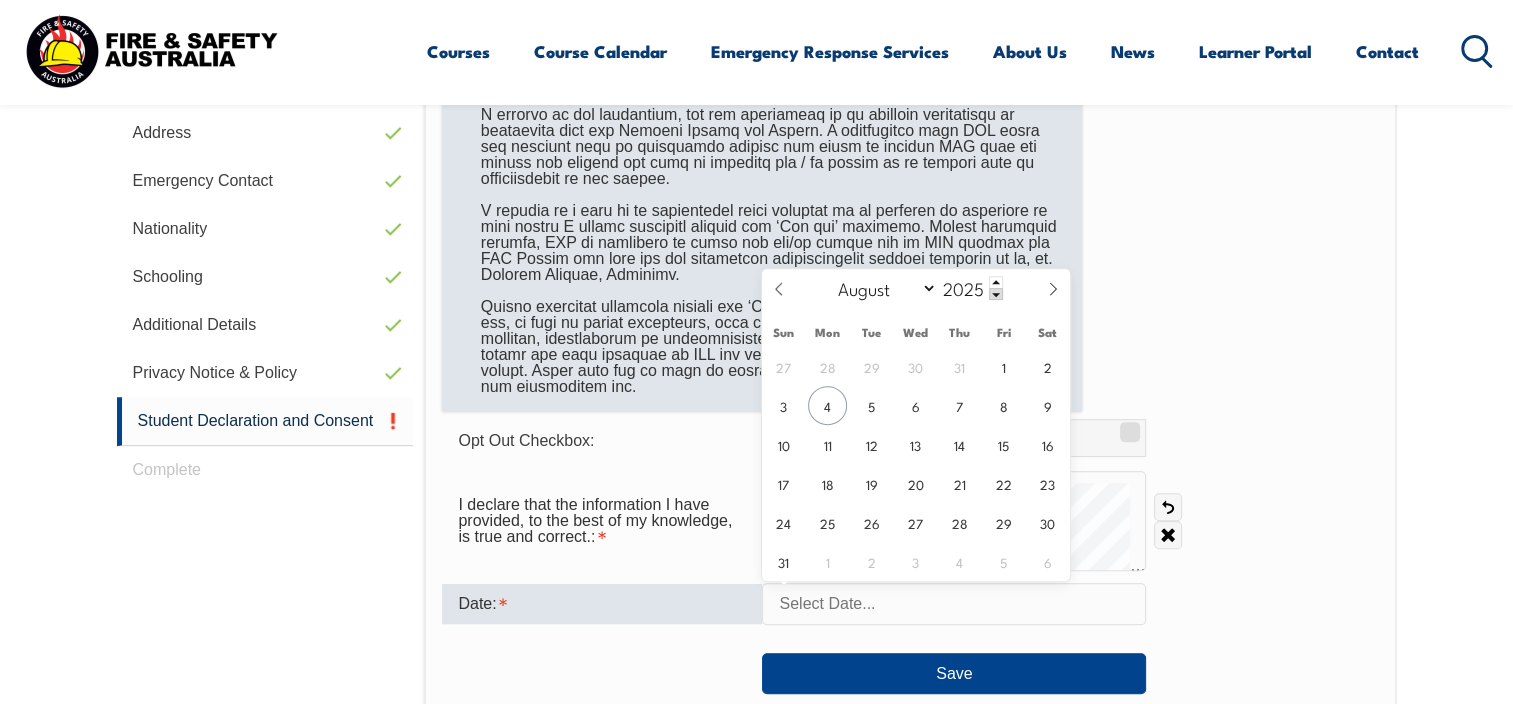 type on "August 4, 2025" 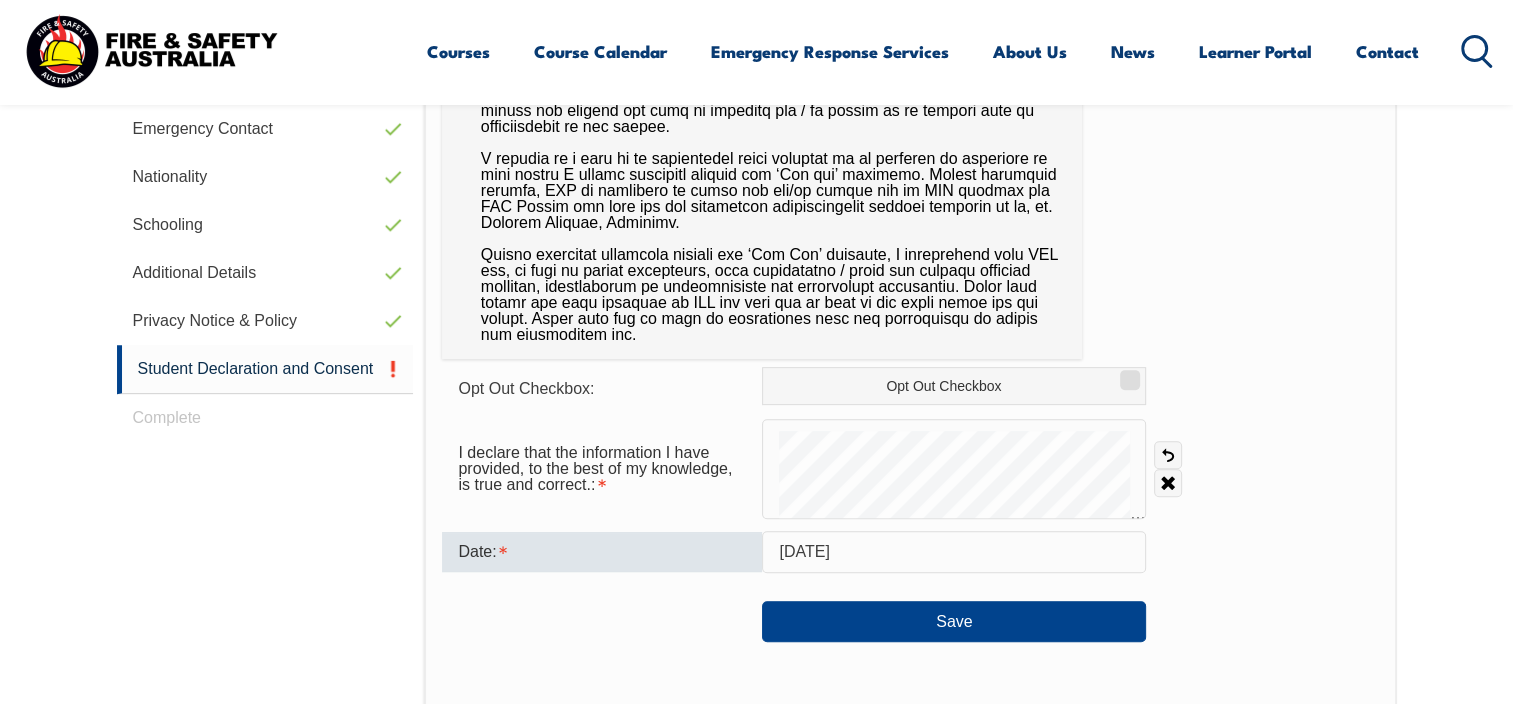 scroll, scrollTop: 844, scrollLeft: 0, axis: vertical 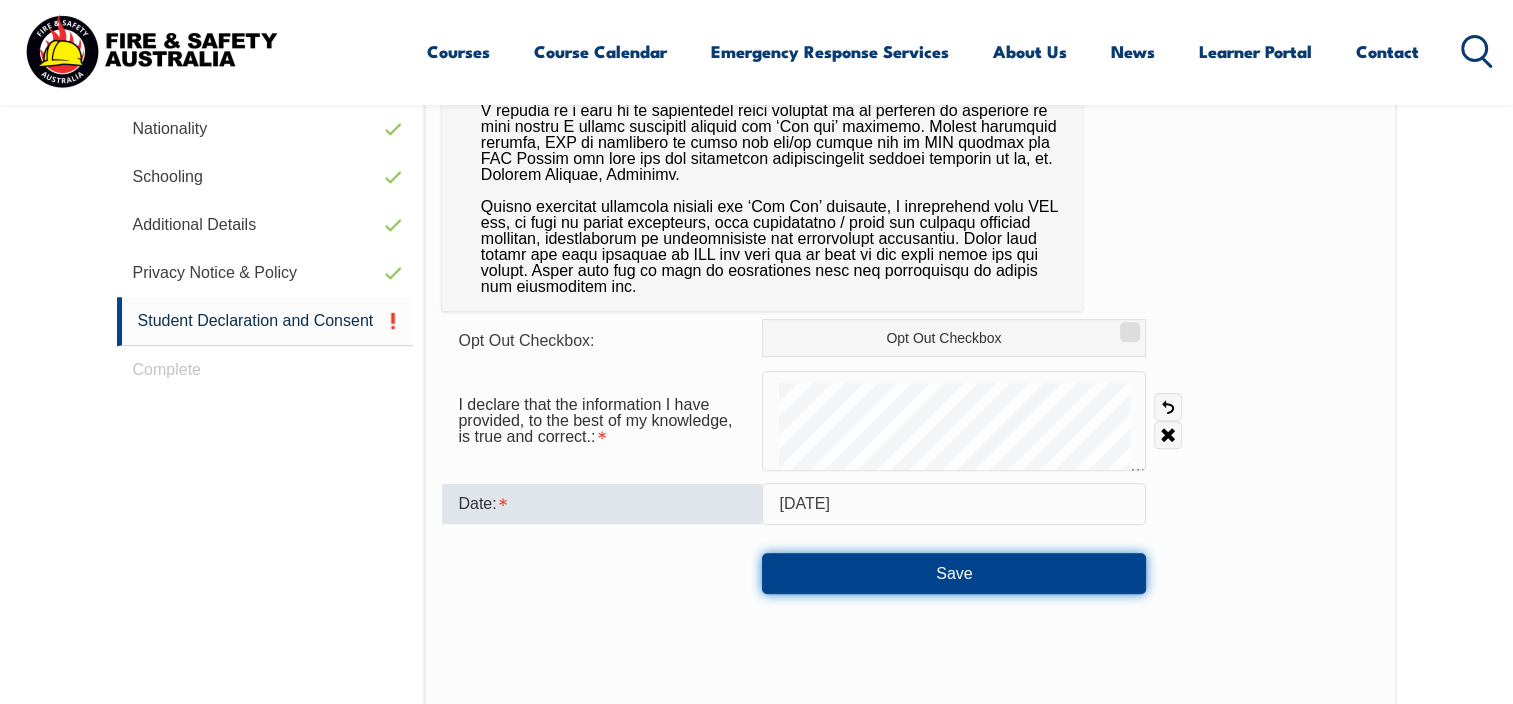 click on "Save" at bounding box center (954, 573) 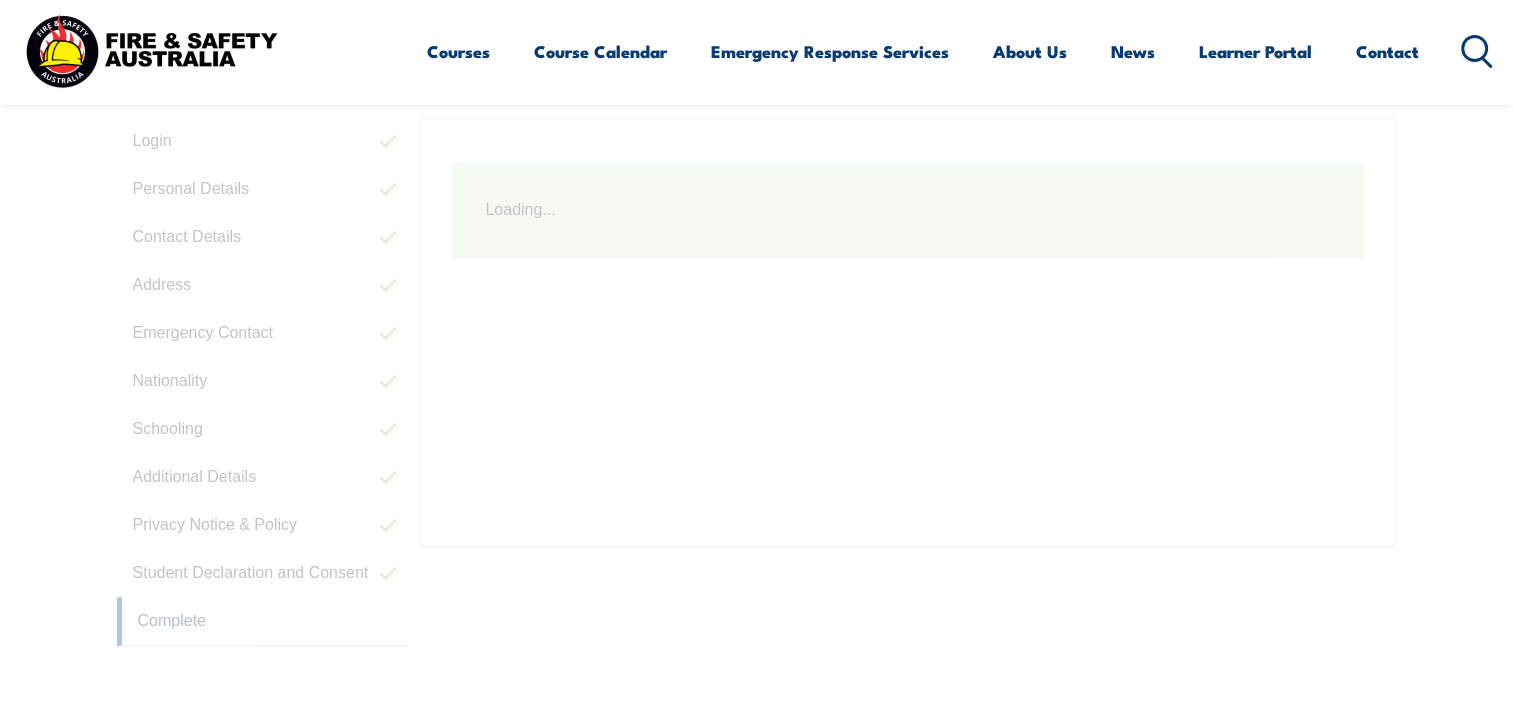 scroll, scrollTop: 544, scrollLeft: 0, axis: vertical 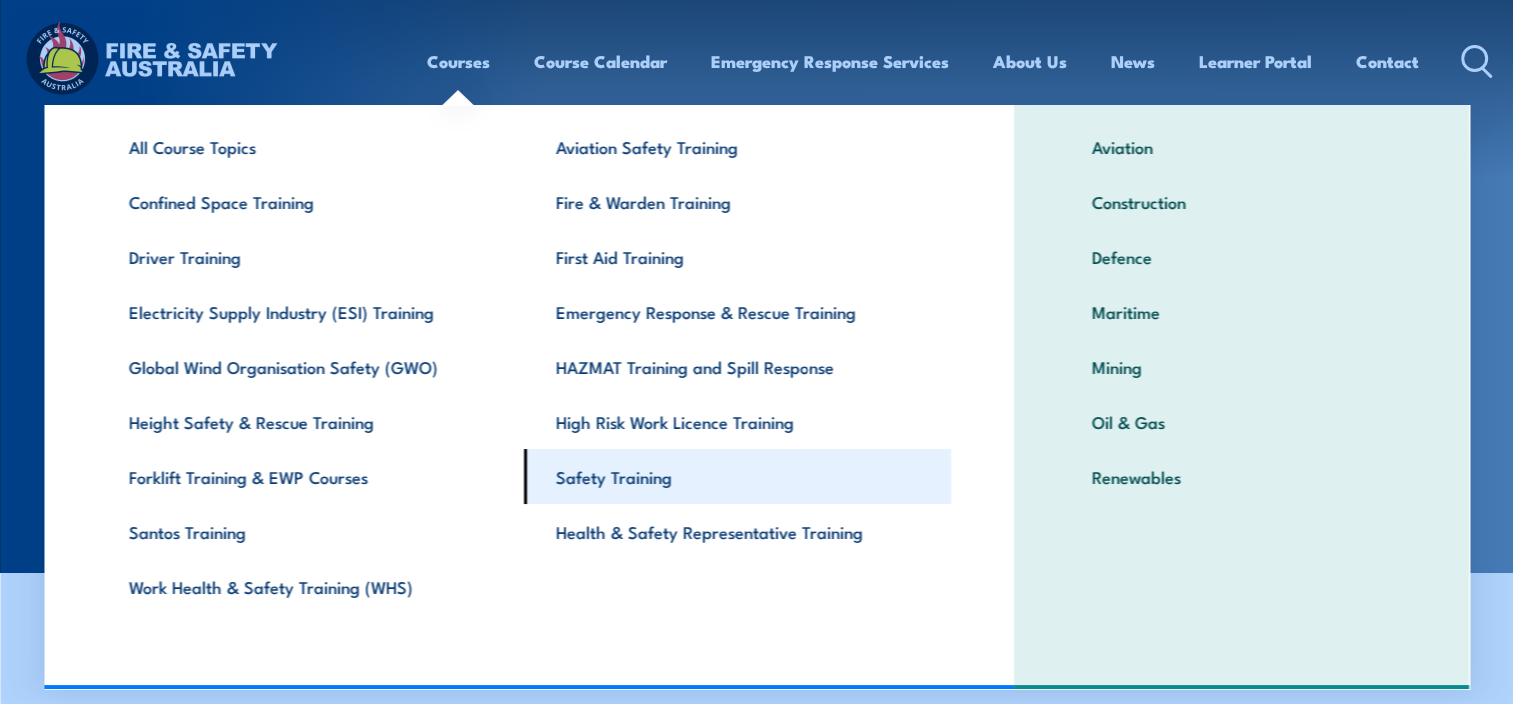click on "Safety Training" at bounding box center (737, 476) 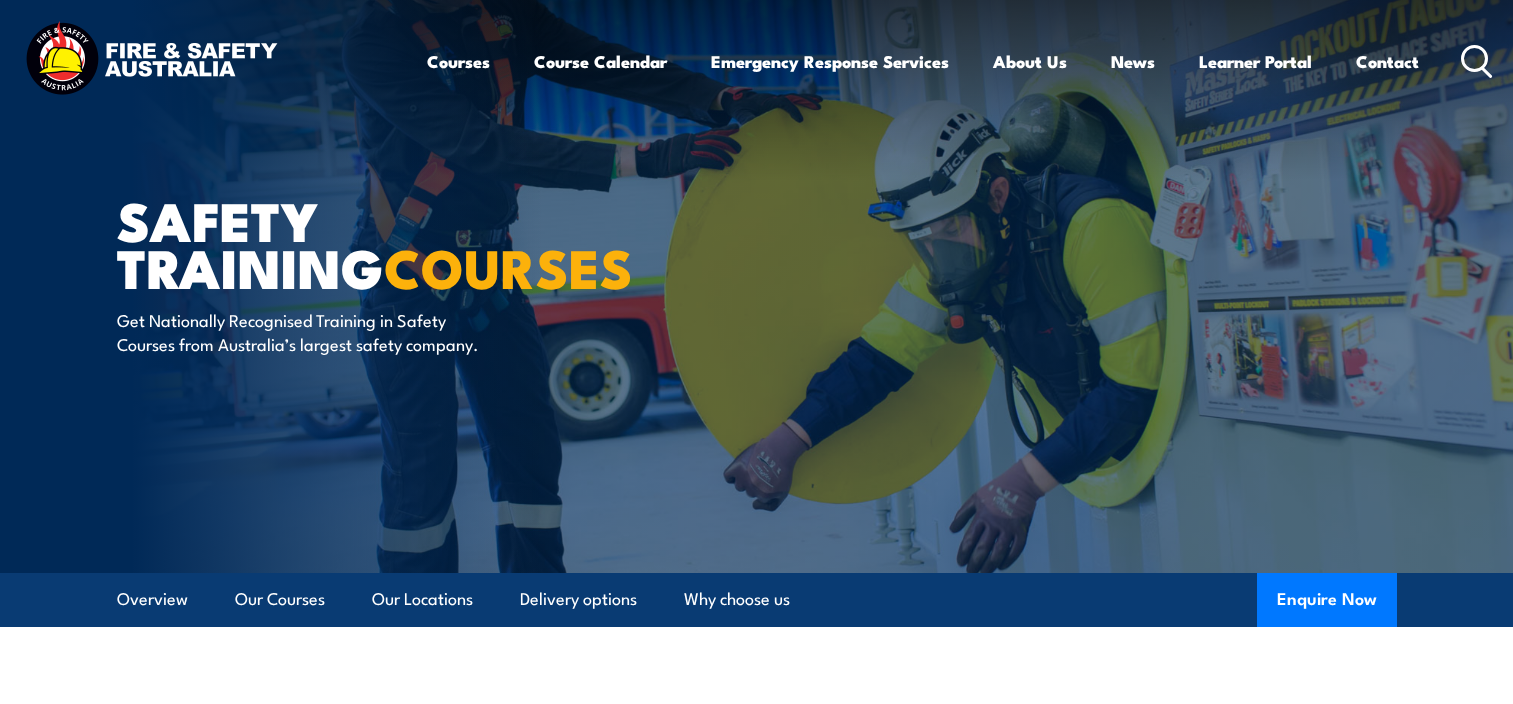 scroll, scrollTop: 0, scrollLeft: 0, axis: both 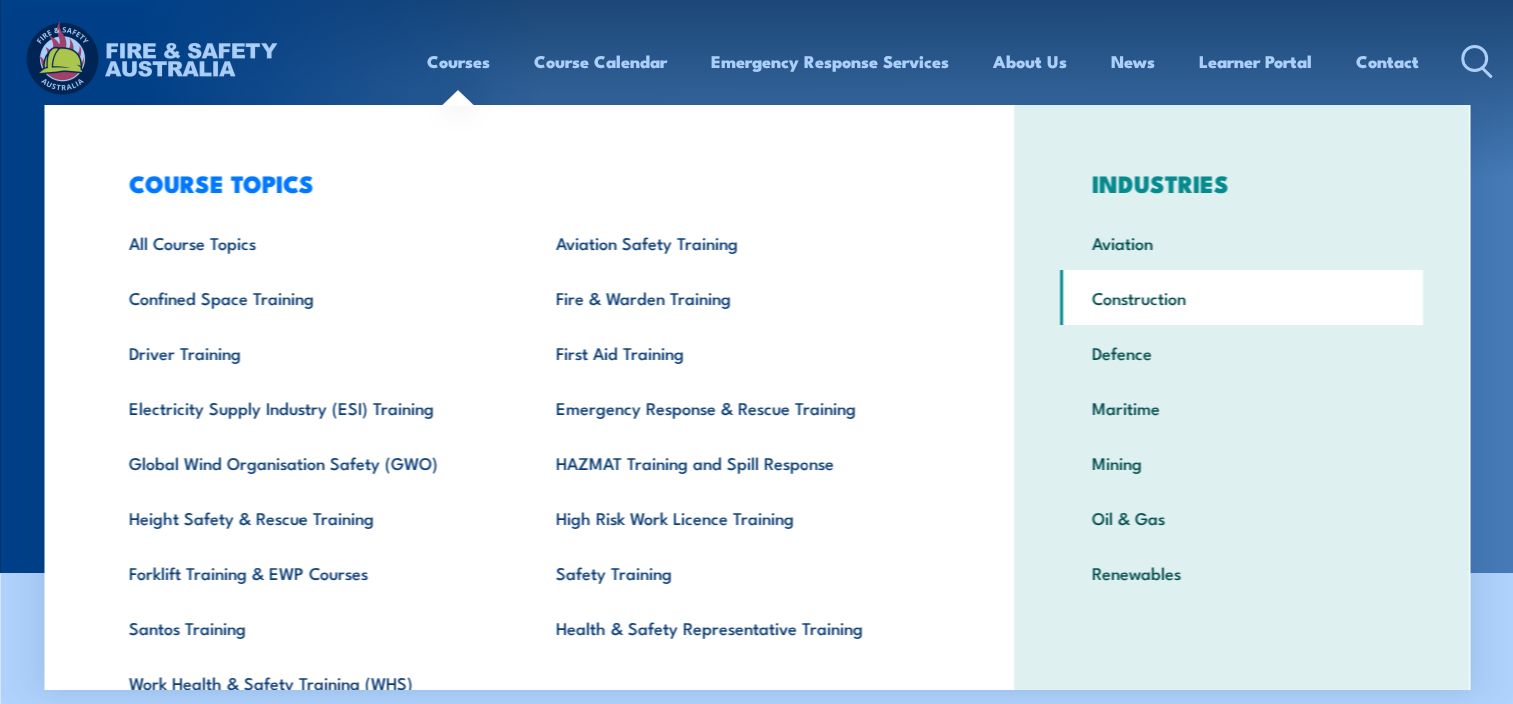 click on "Construction" at bounding box center (1241, 297) 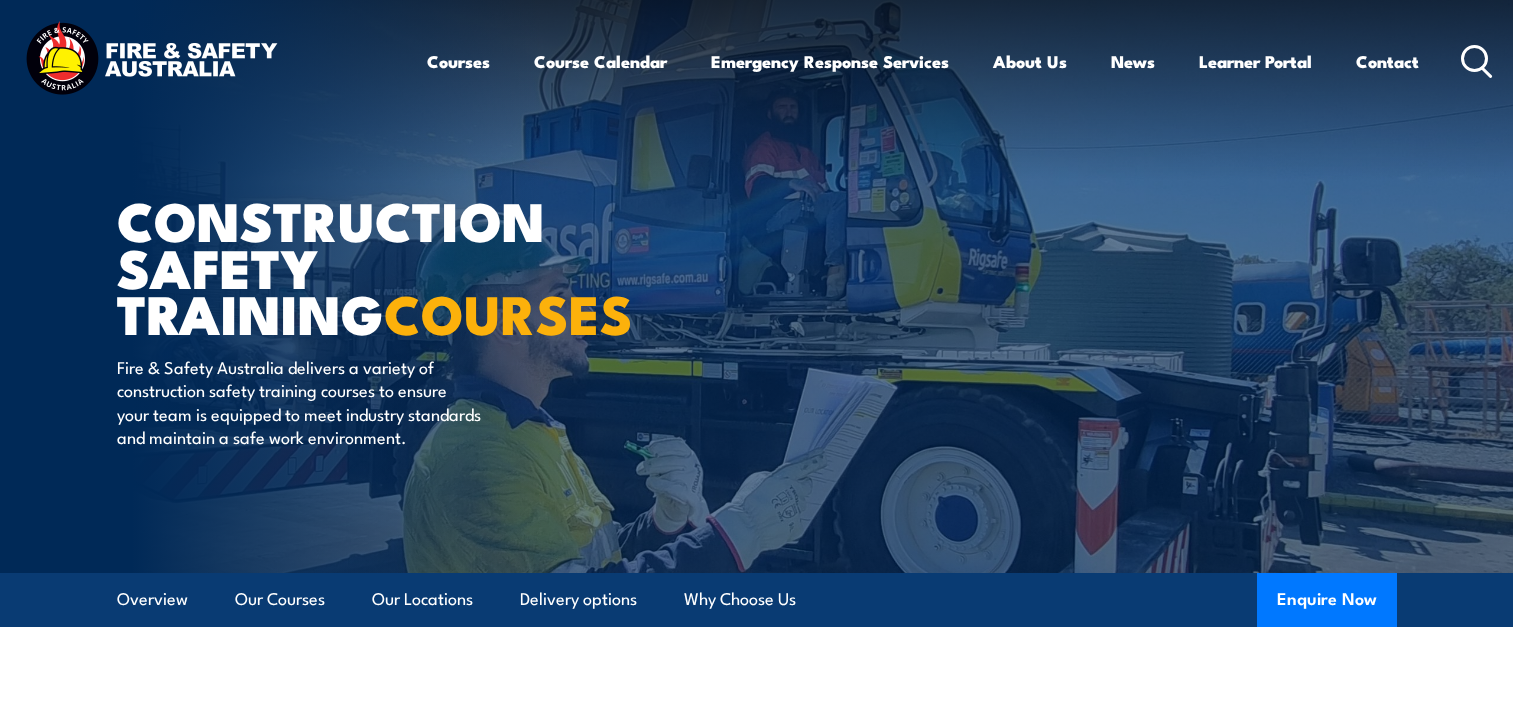 scroll, scrollTop: 0, scrollLeft: 0, axis: both 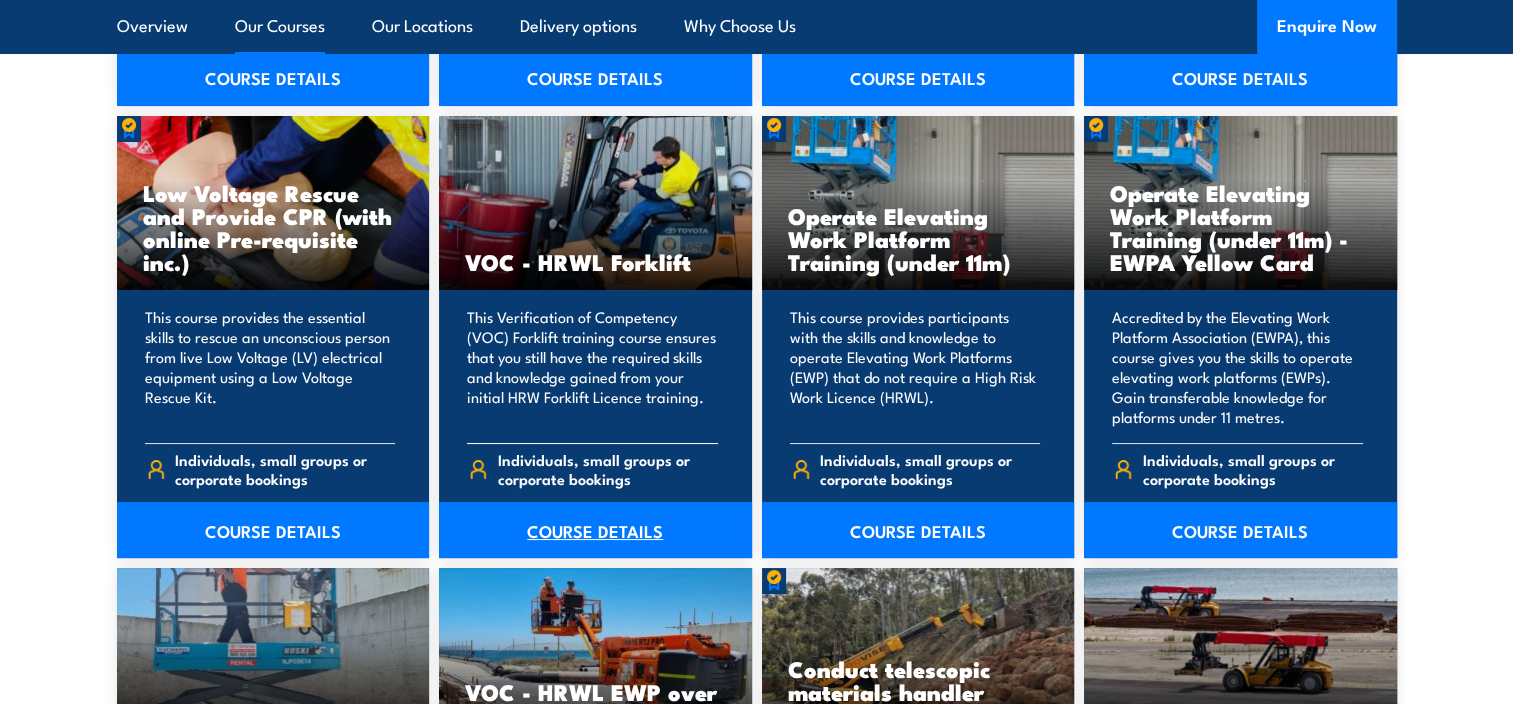 click on "COURSE DETAILS" at bounding box center [595, 530] 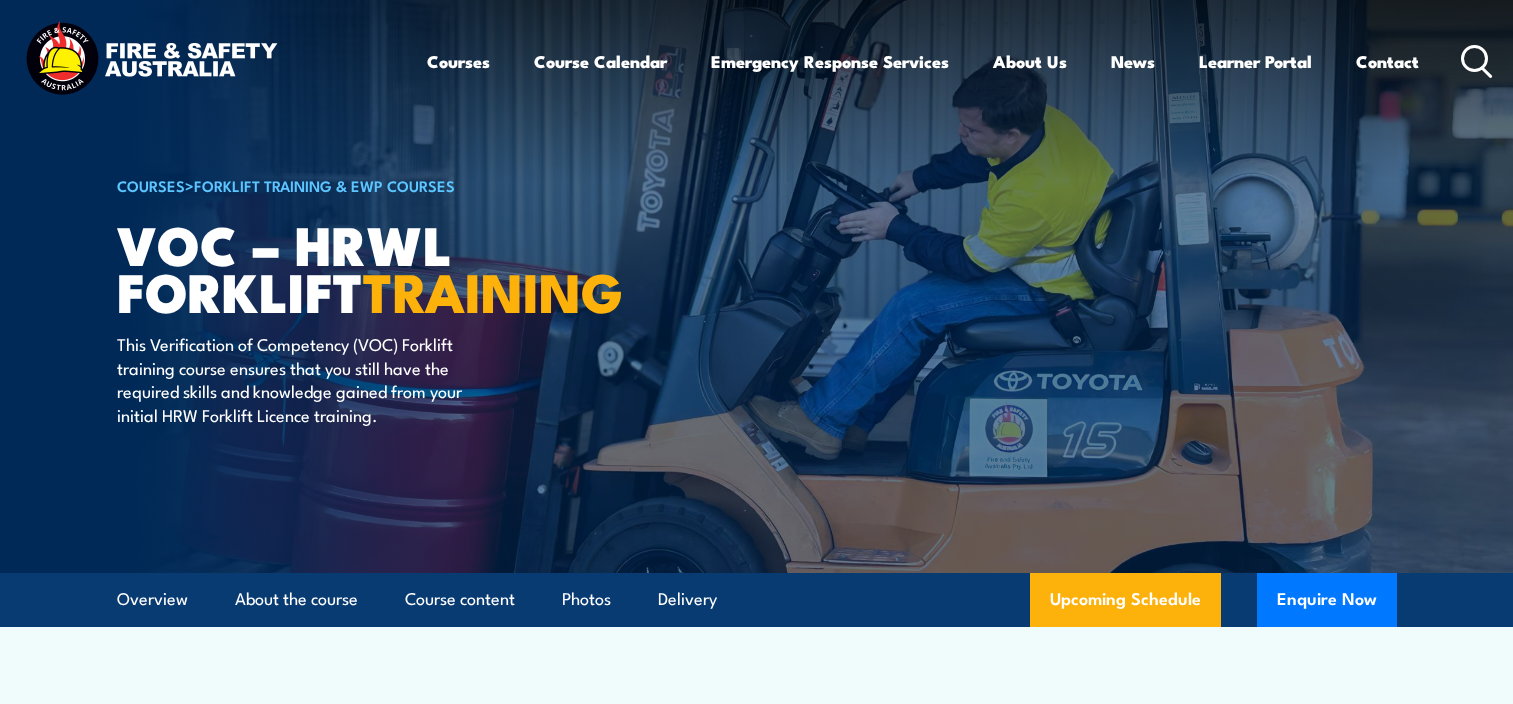 scroll, scrollTop: 0, scrollLeft: 0, axis: both 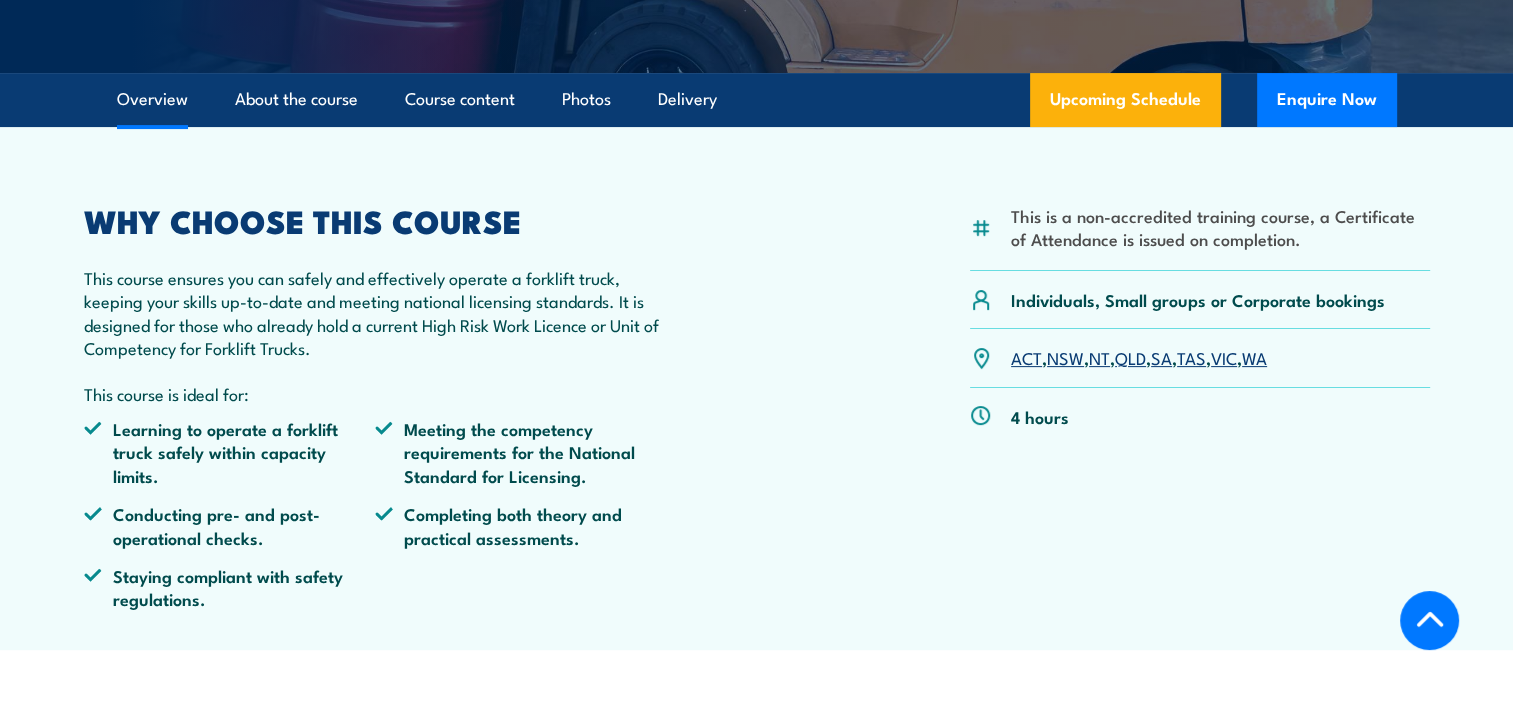 click on "WA" at bounding box center [1254, 357] 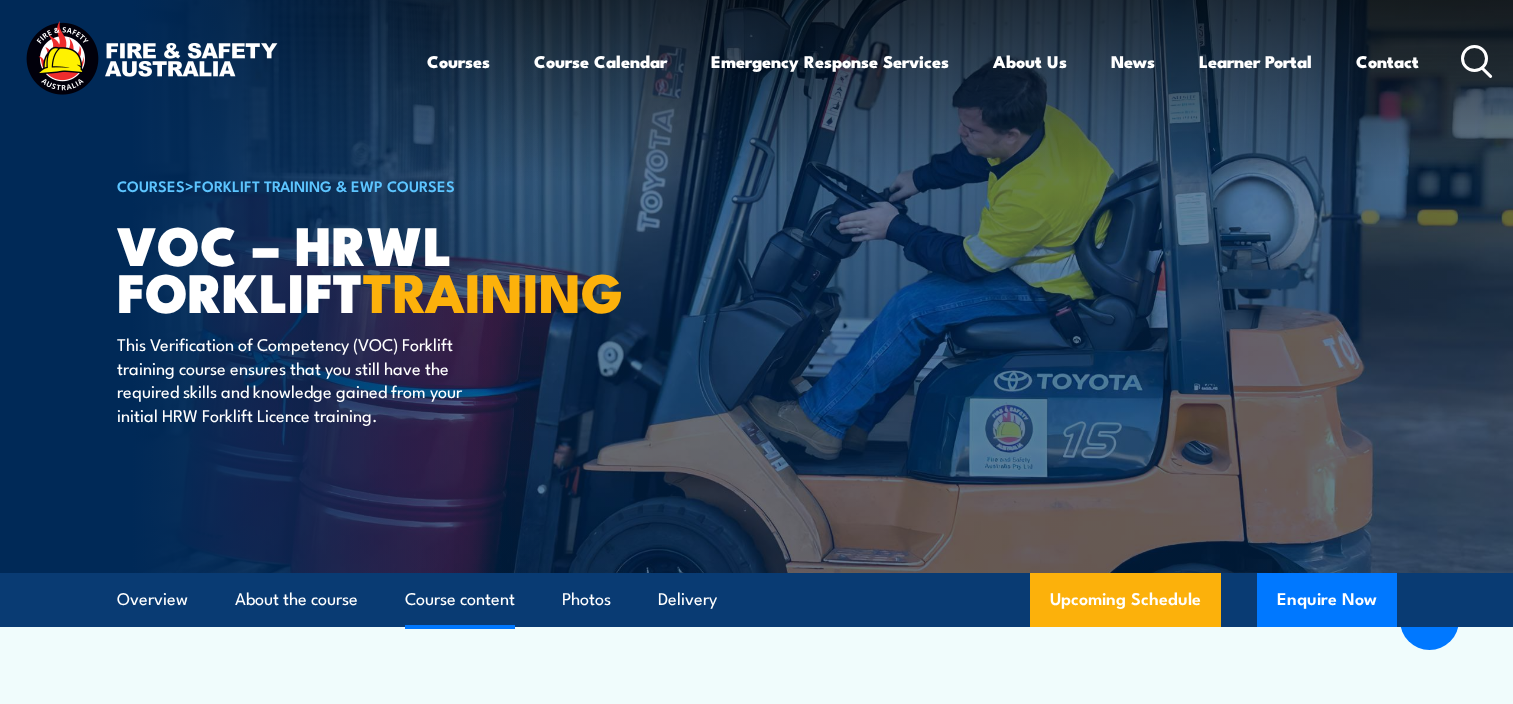 scroll, scrollTop: 2710, scrollLeft: 0, axis: vertical 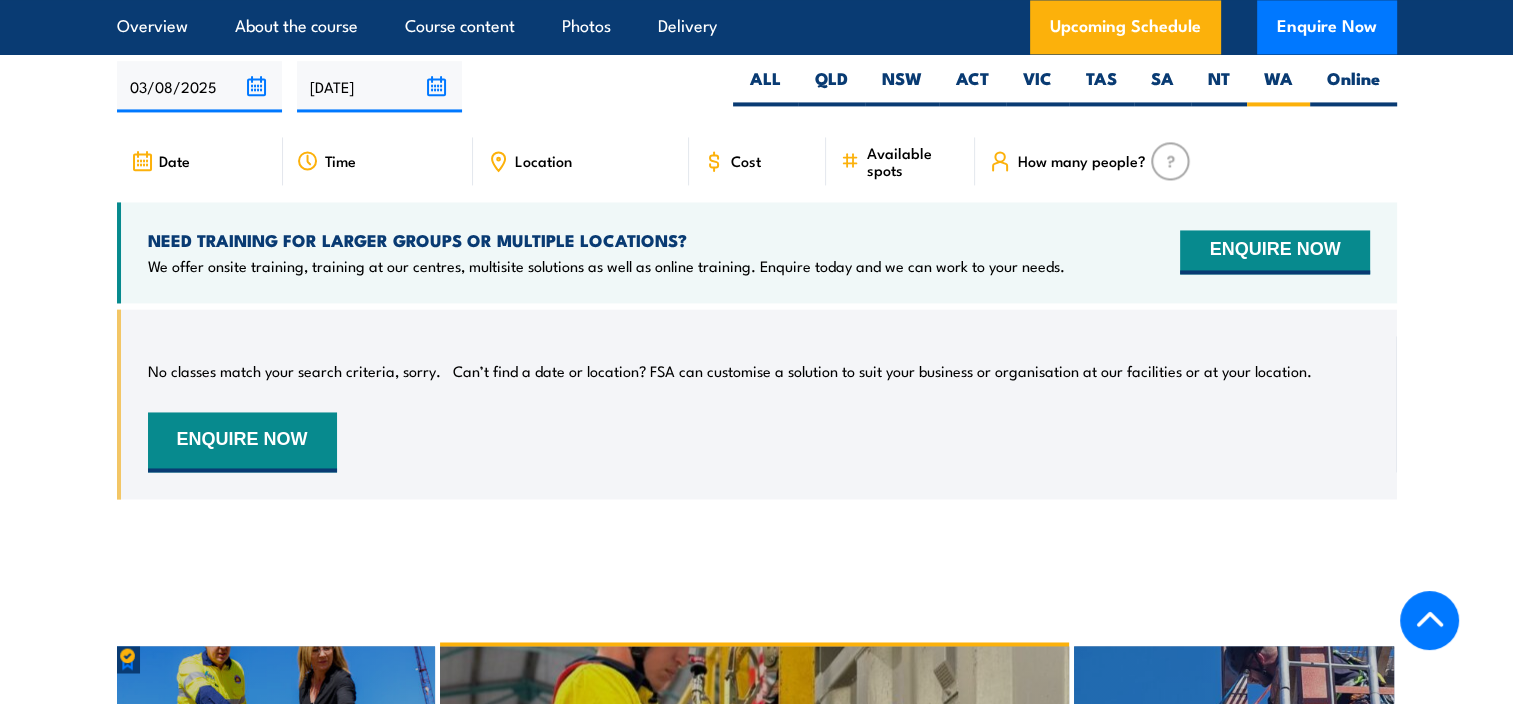 click on "Cost" at bounding box center (758, 161) 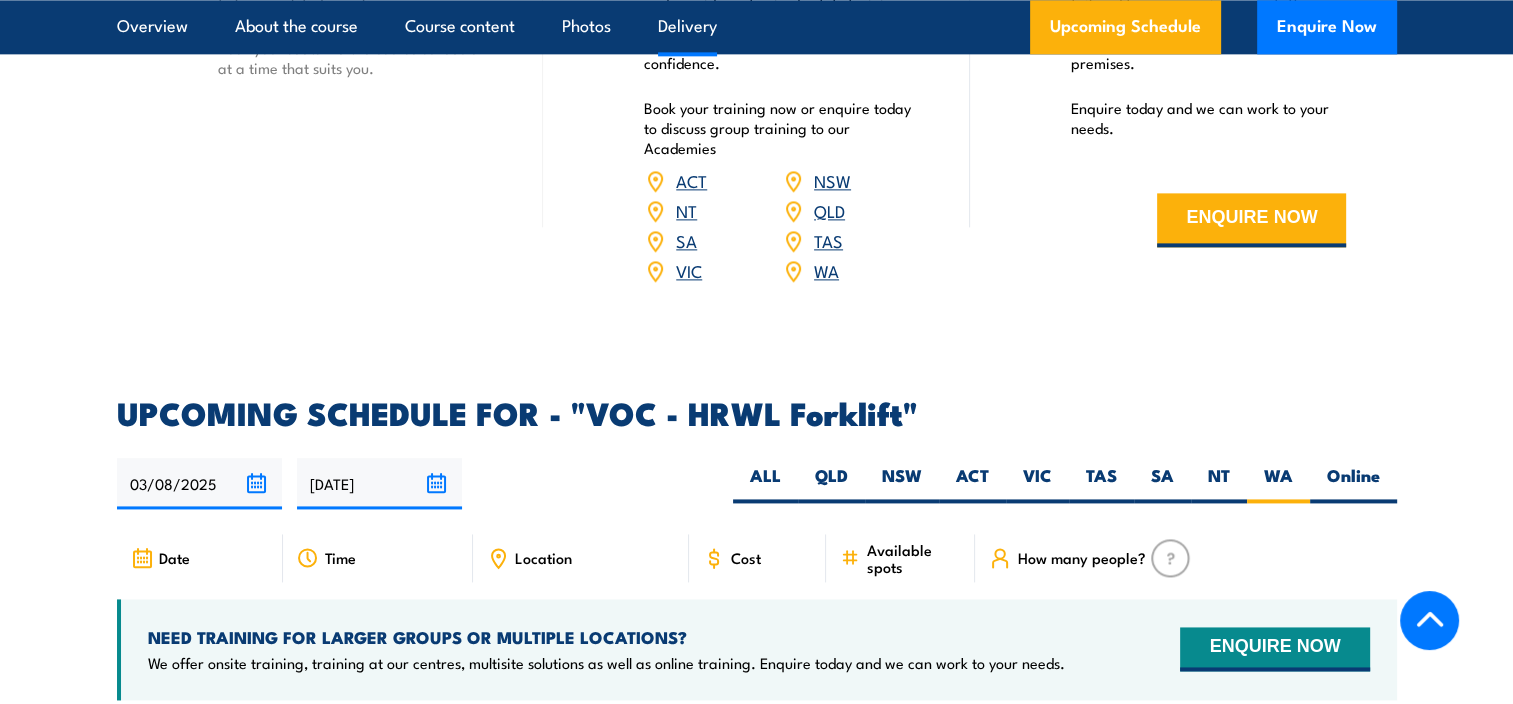 scroll, scrollTop: 2669, scrollLeft: 0, axis: vertical 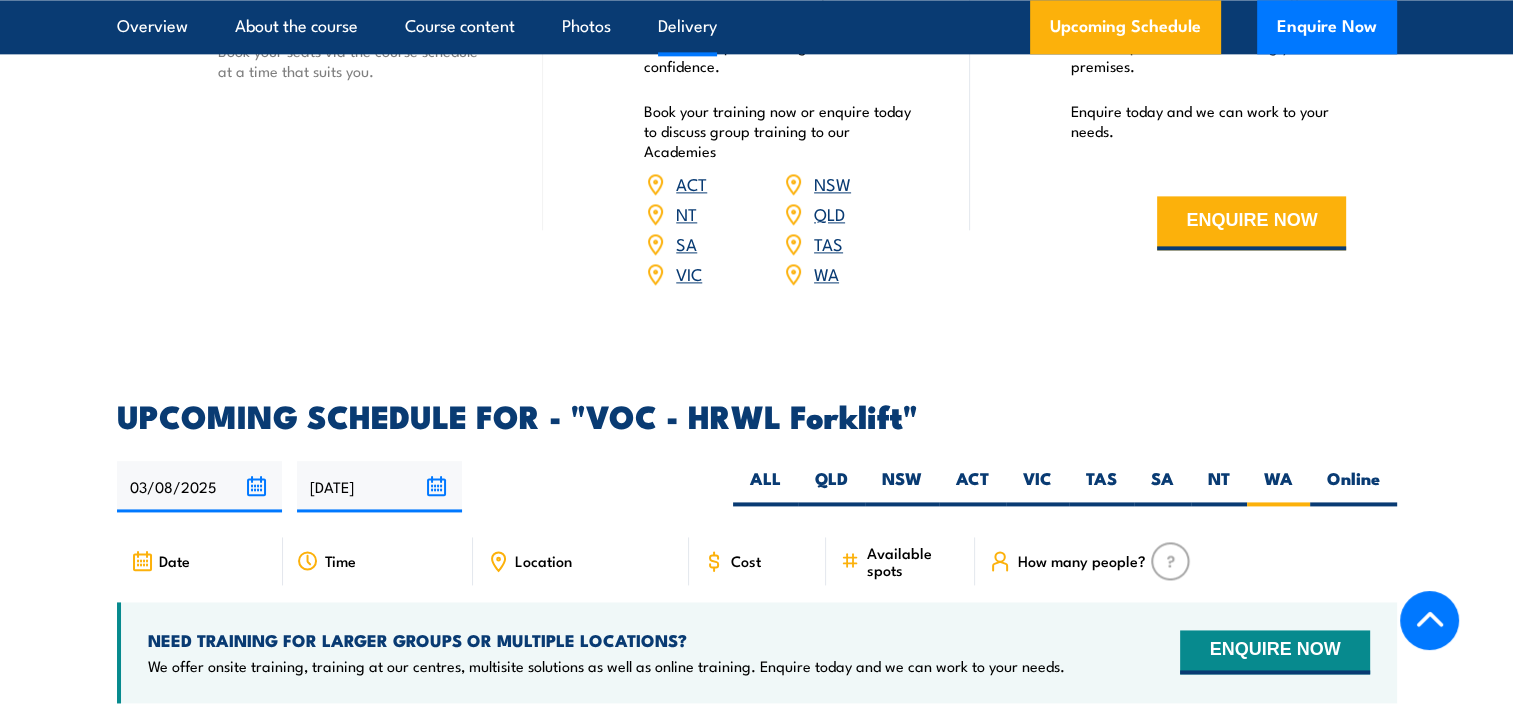 click on "Cost" at bounding box center [758, 561] 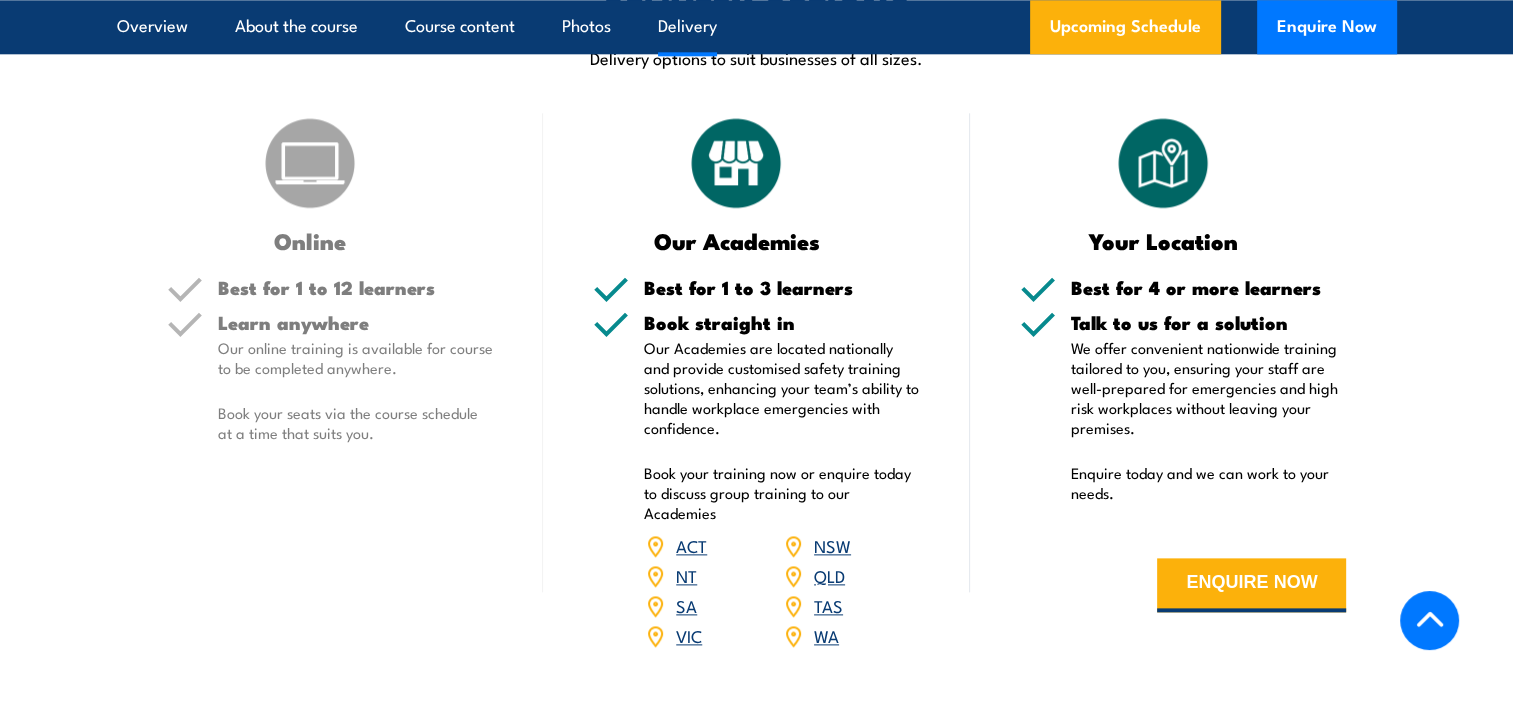 scroll, scrollTop: 2469, scrollLeft: 0, axis: vertical 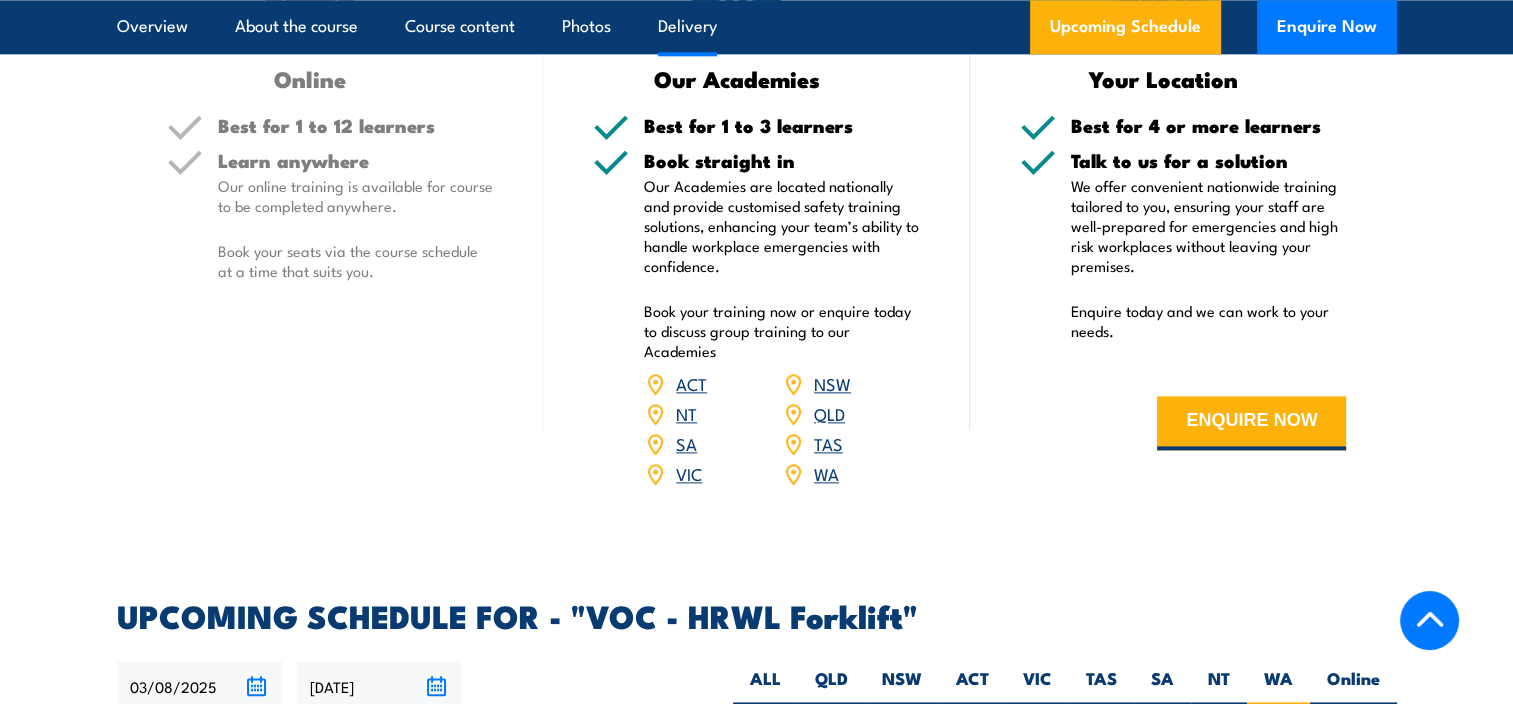 click on "WA" at bounding box center (826, 473) 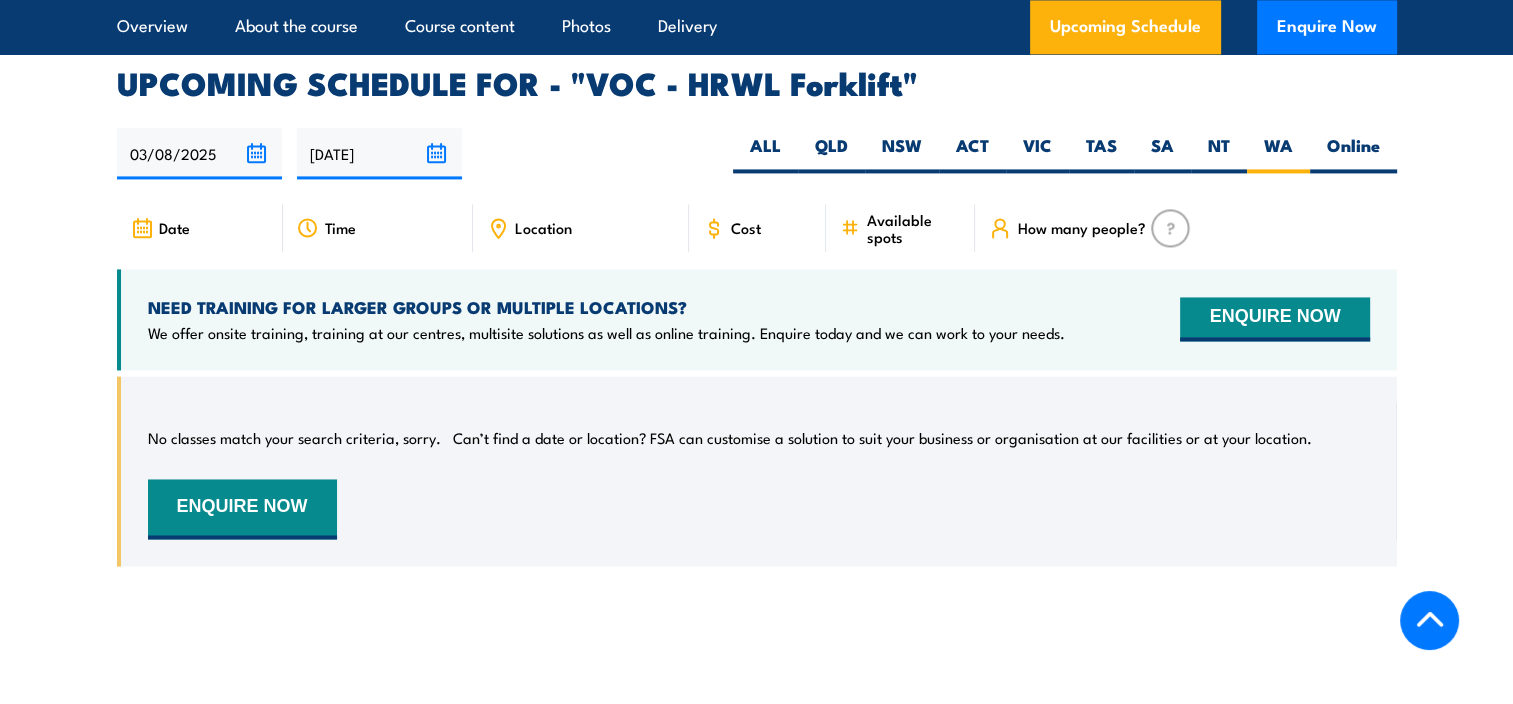 scroll, scrollTop: 3069, scrollLeft: 0, axis: vertical 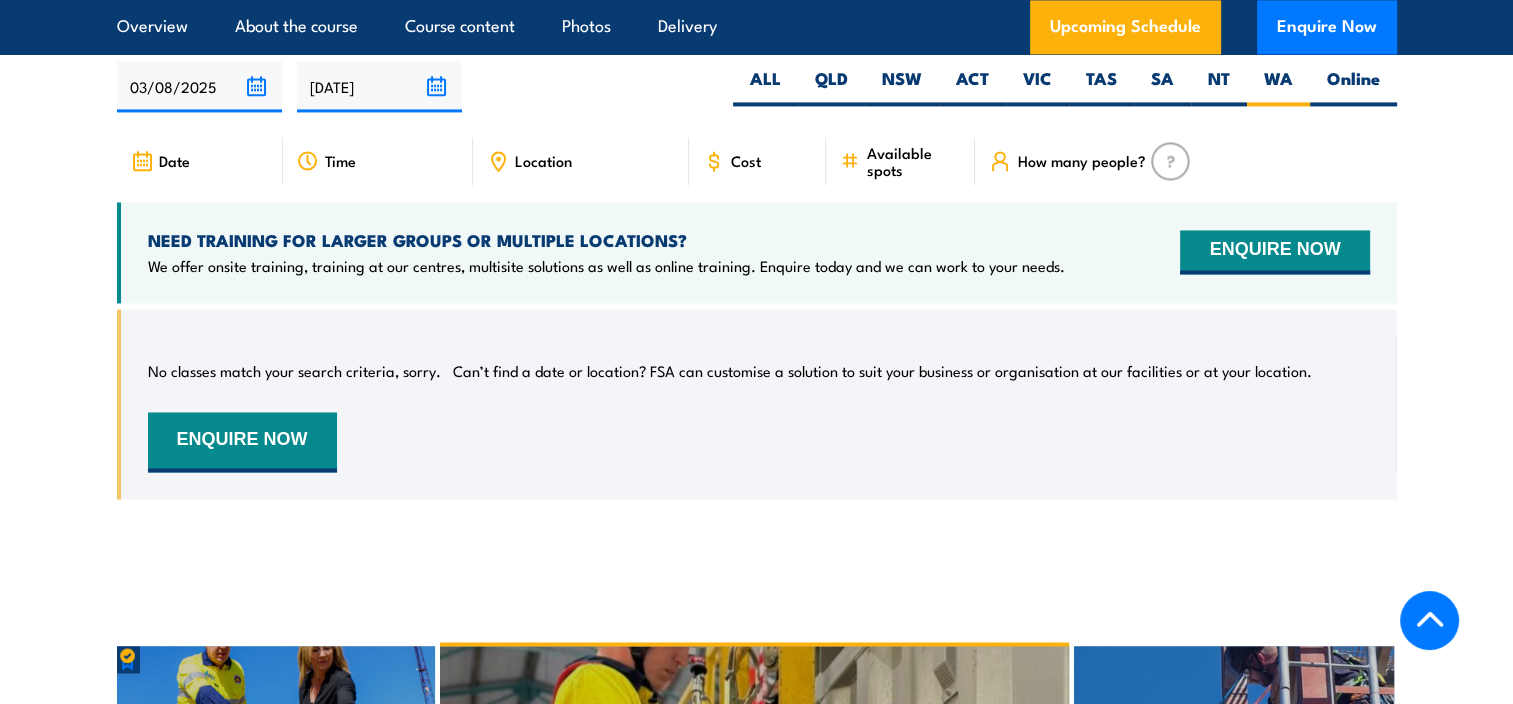 click on "Cost" at bounding box center [758, 161] 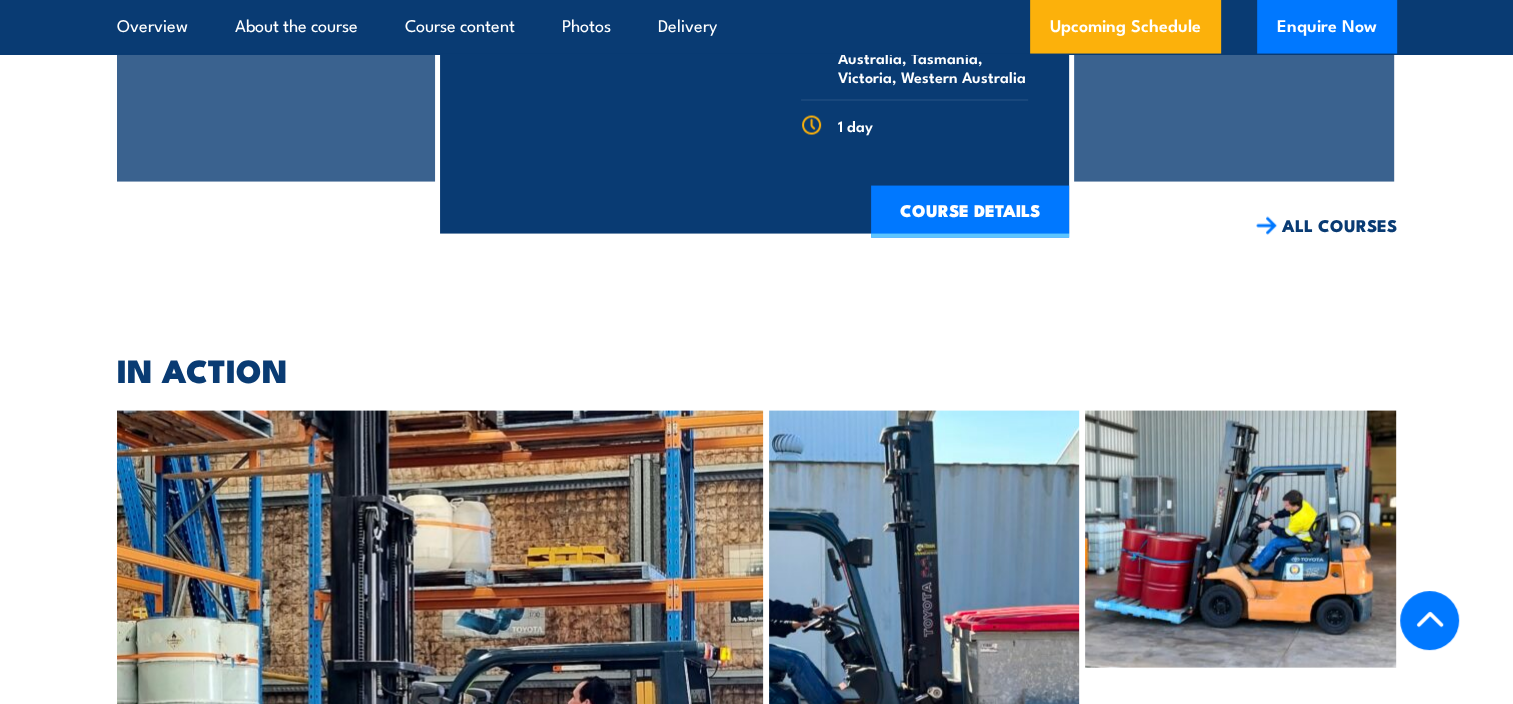 scroll, scrollTop: 3940, scrollLeft: 0, axis: vertical 